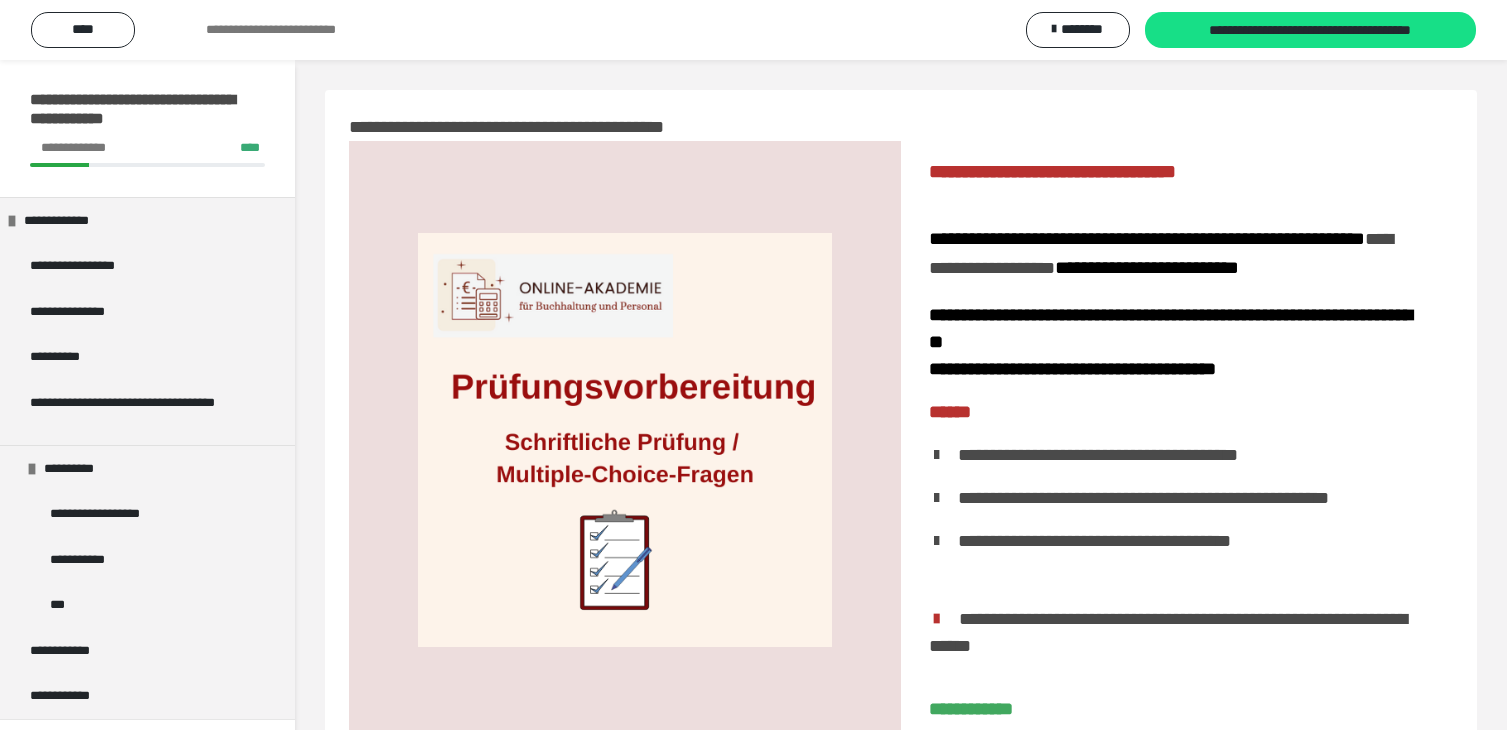 scroll, scrollTop: 123, scrollLeft: 0, axis: vertical 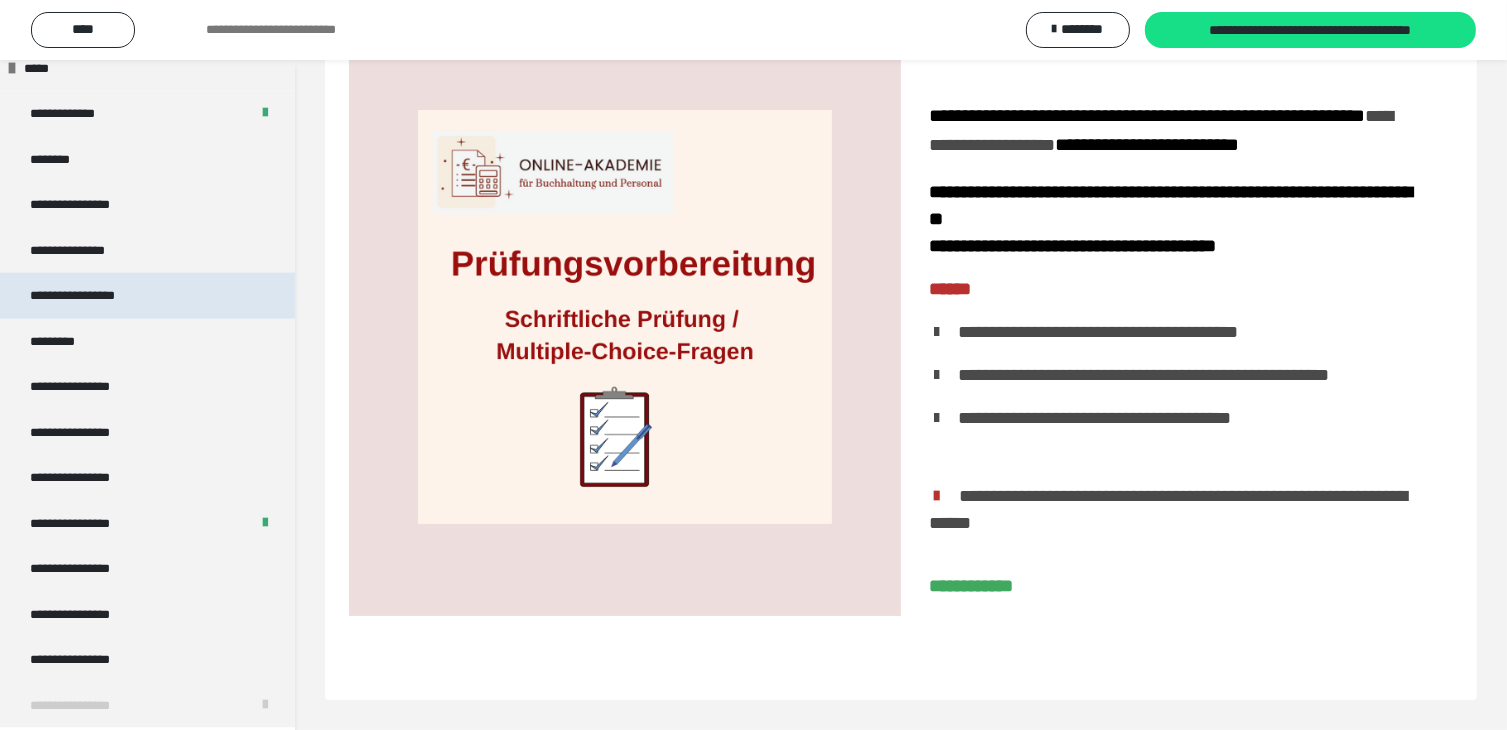 click on "**********" at bounding box center [93, 296] 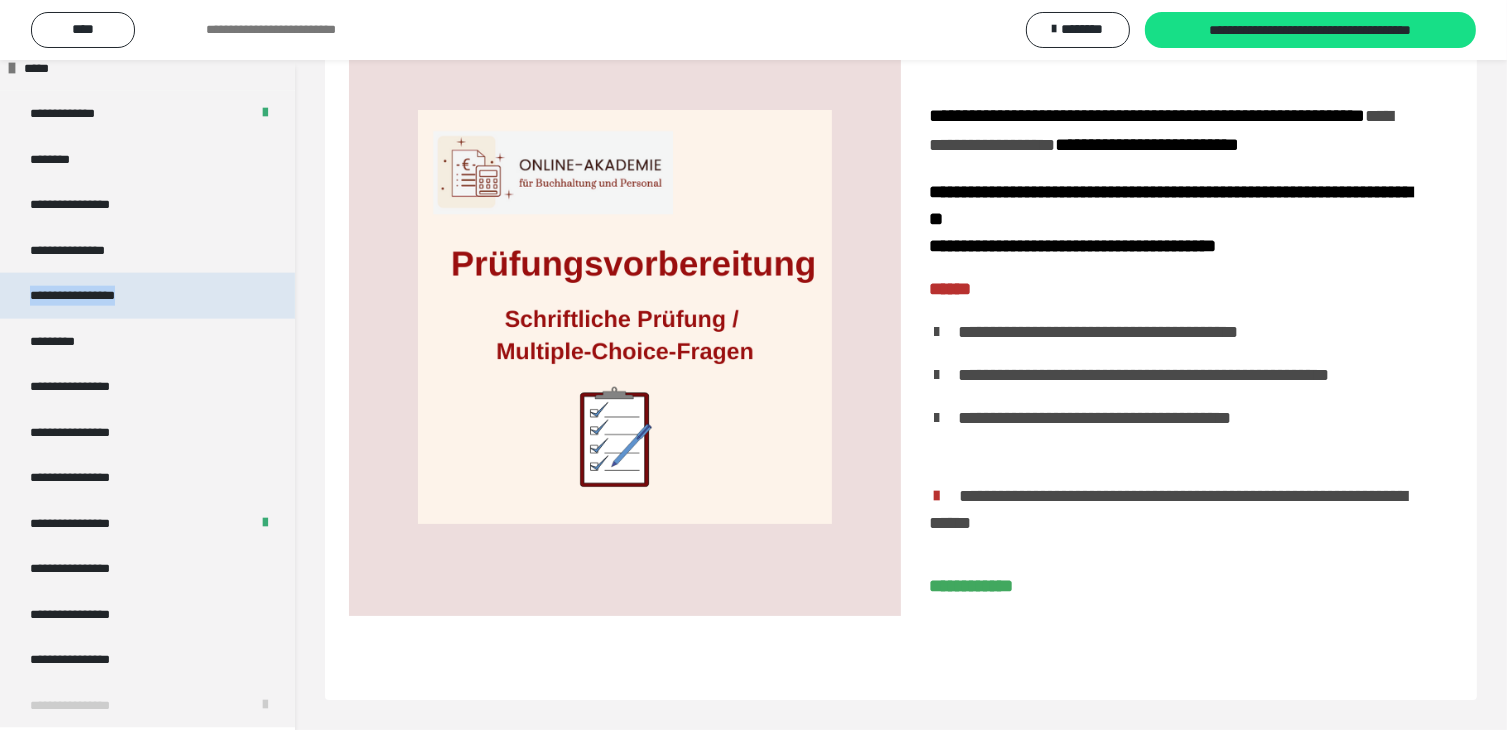 click on "**********" at bounding box center [93, 296] 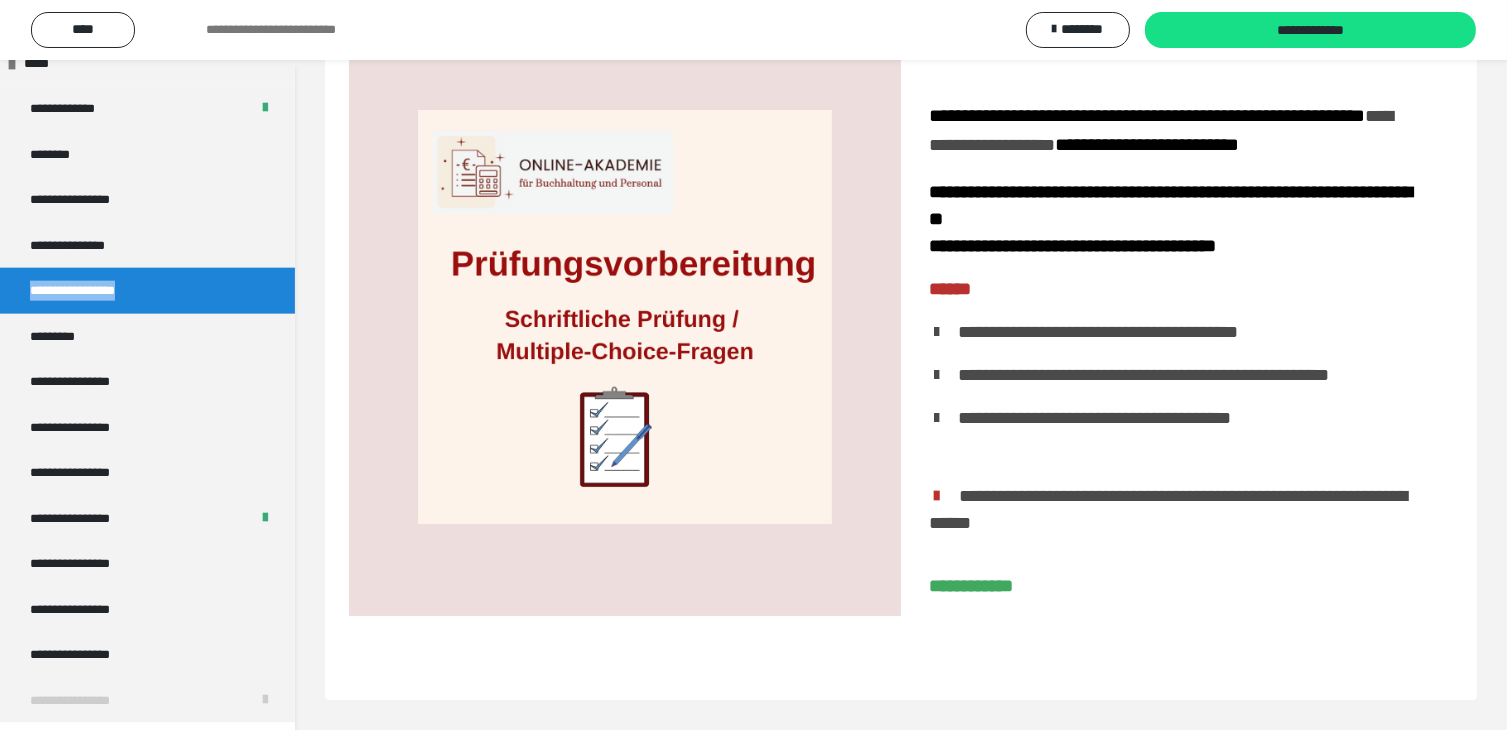 scroll, scrollTop: 2463, scrollLeft: 0, axis: vertical 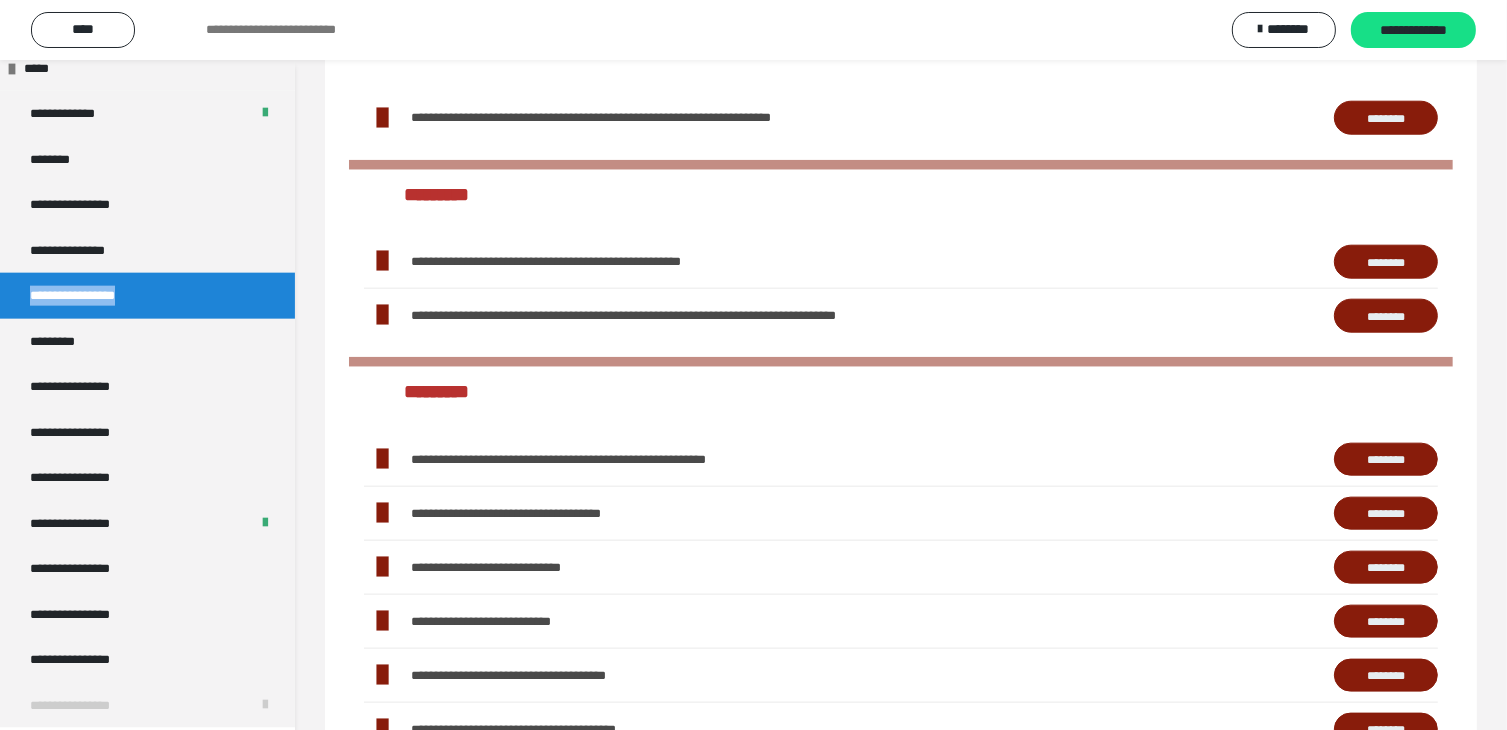 click on "********" at bounding box center [1386, 118] 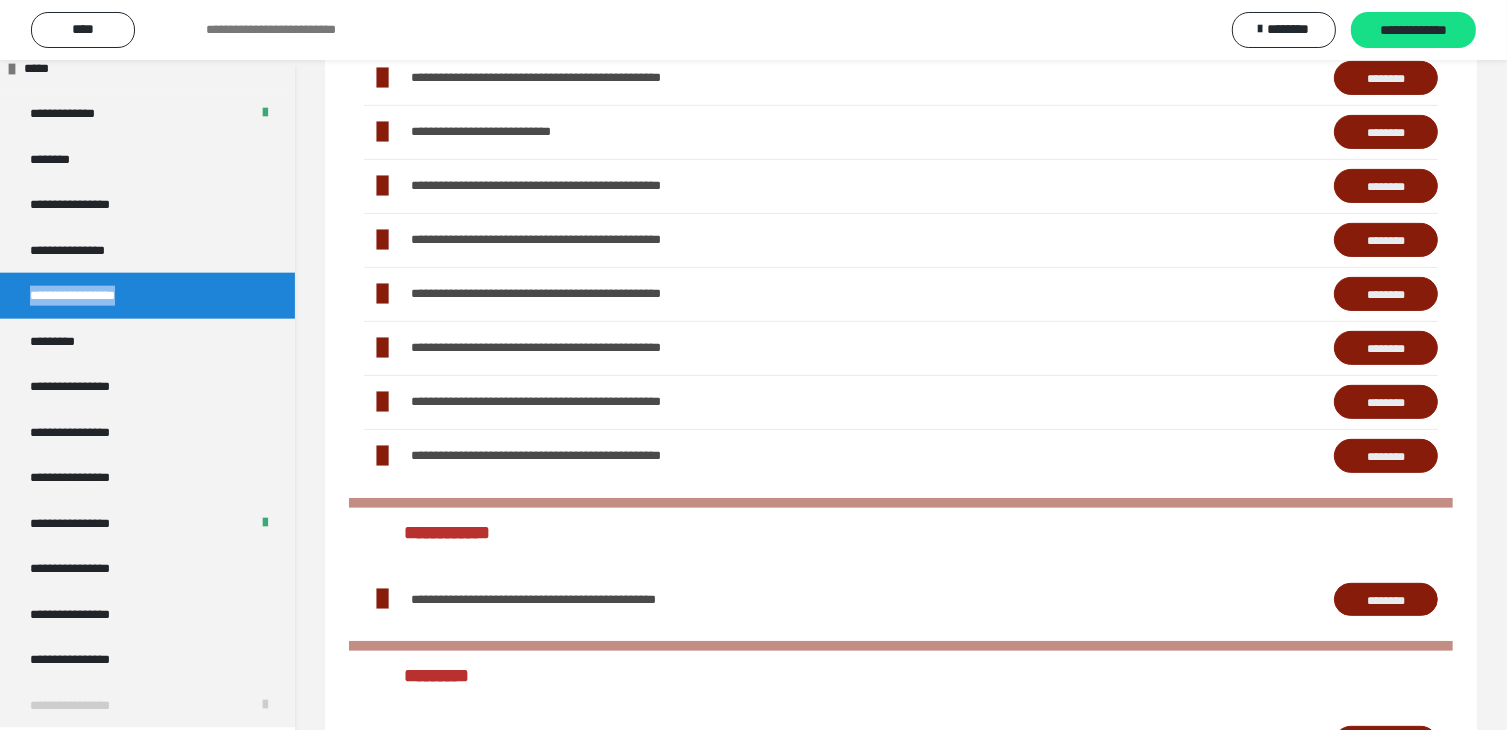 scroll, scrollTop: 521, scrollLeft: 0, axis: vertical 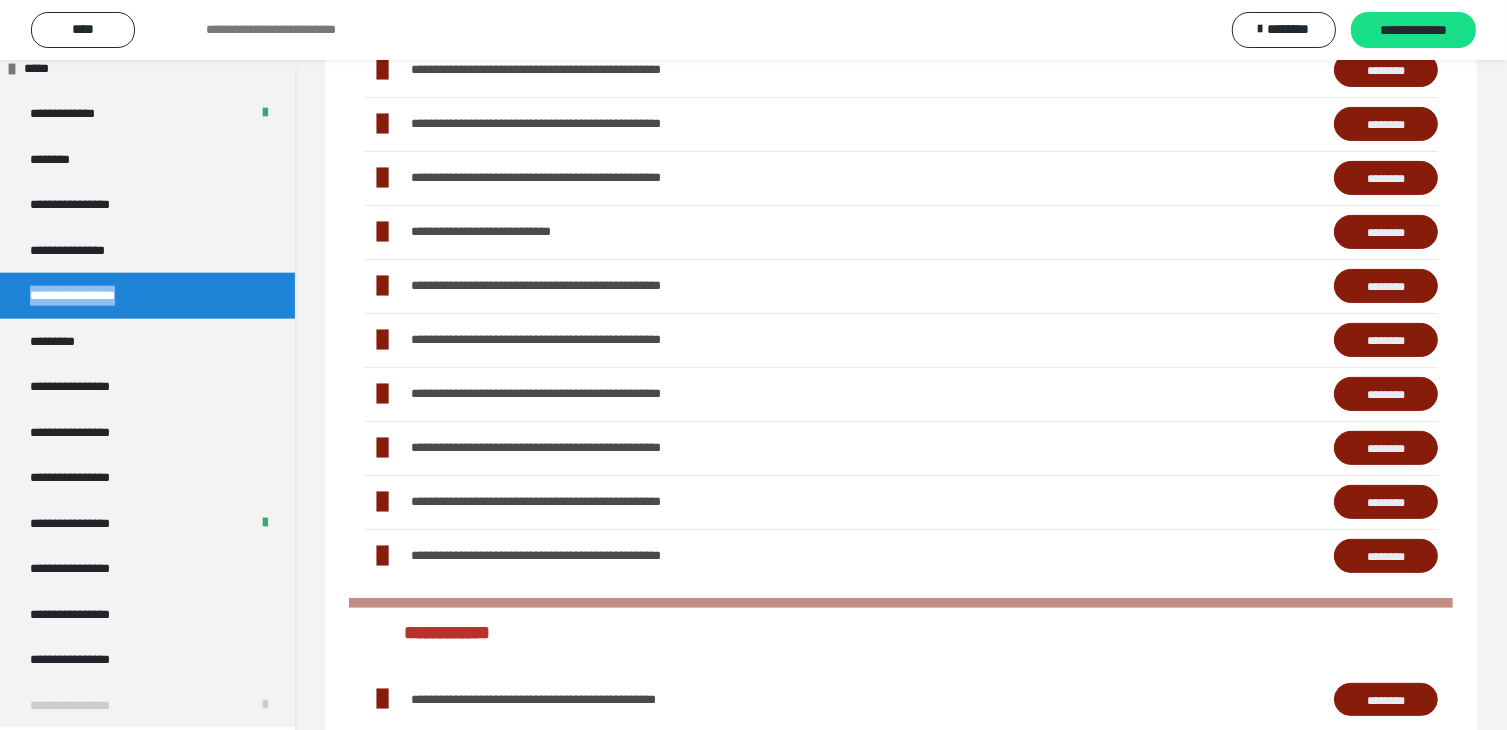 click on "********" at bounding box center [1386, 232] 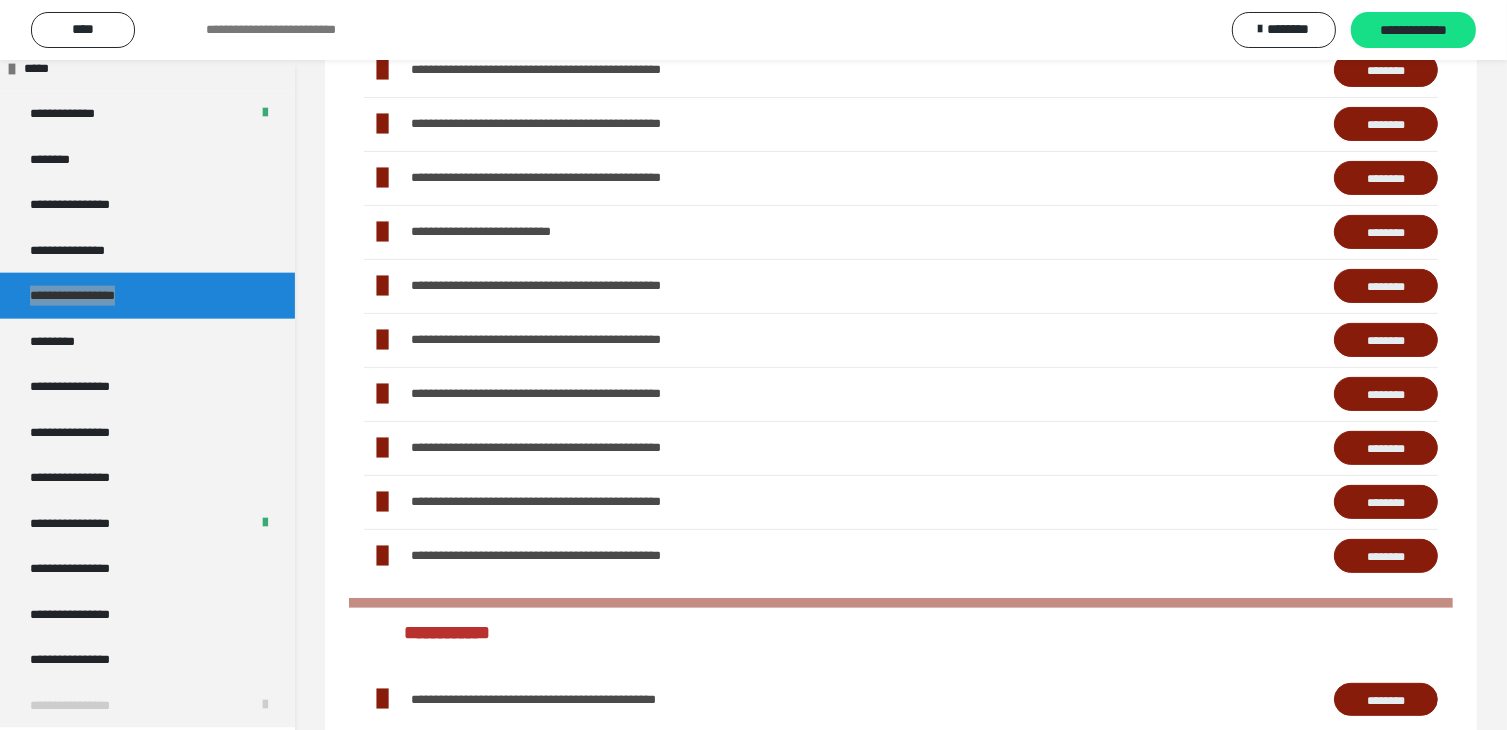 scroll, scrollTop: 321, scrollLeft: 0, axis: vertical 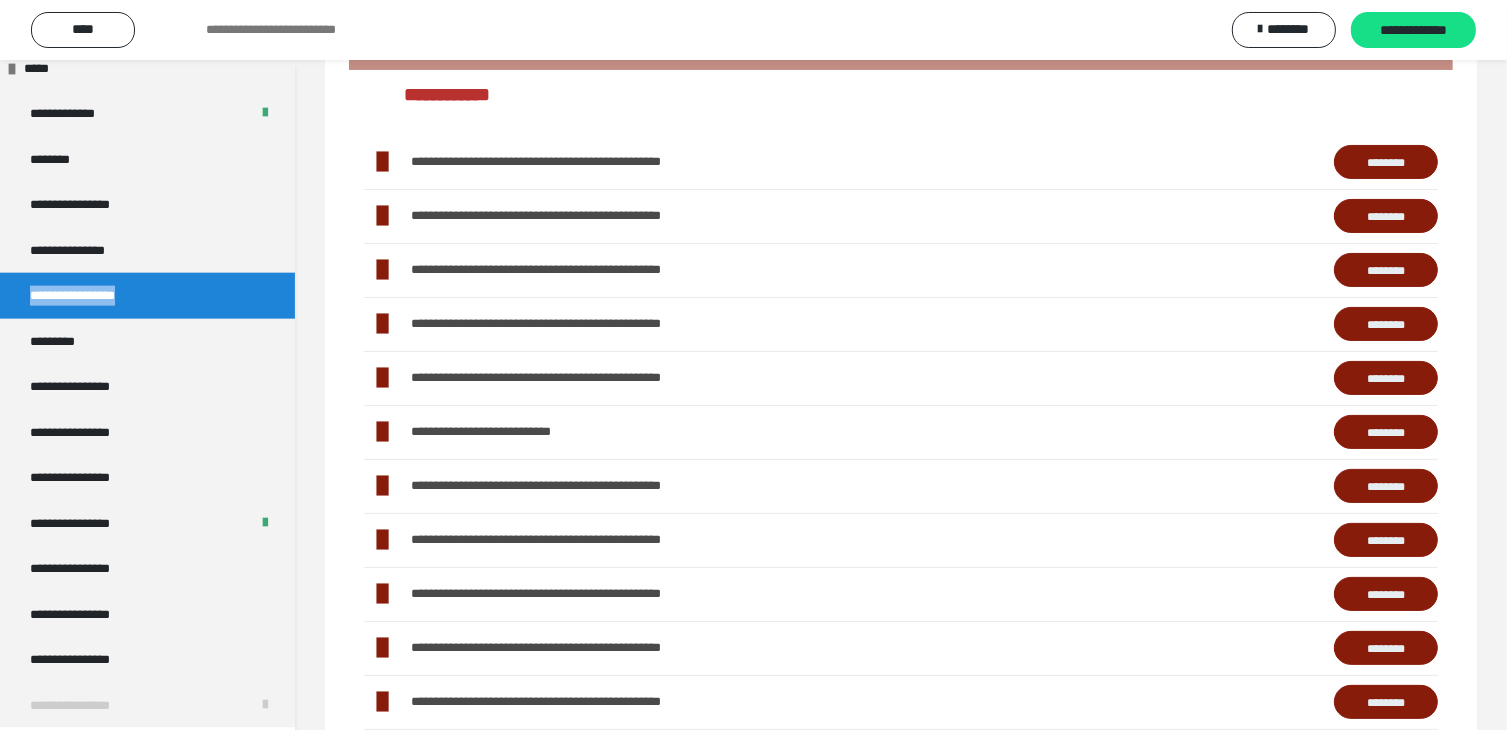 click on "********" at bounding box center [1386, 162] 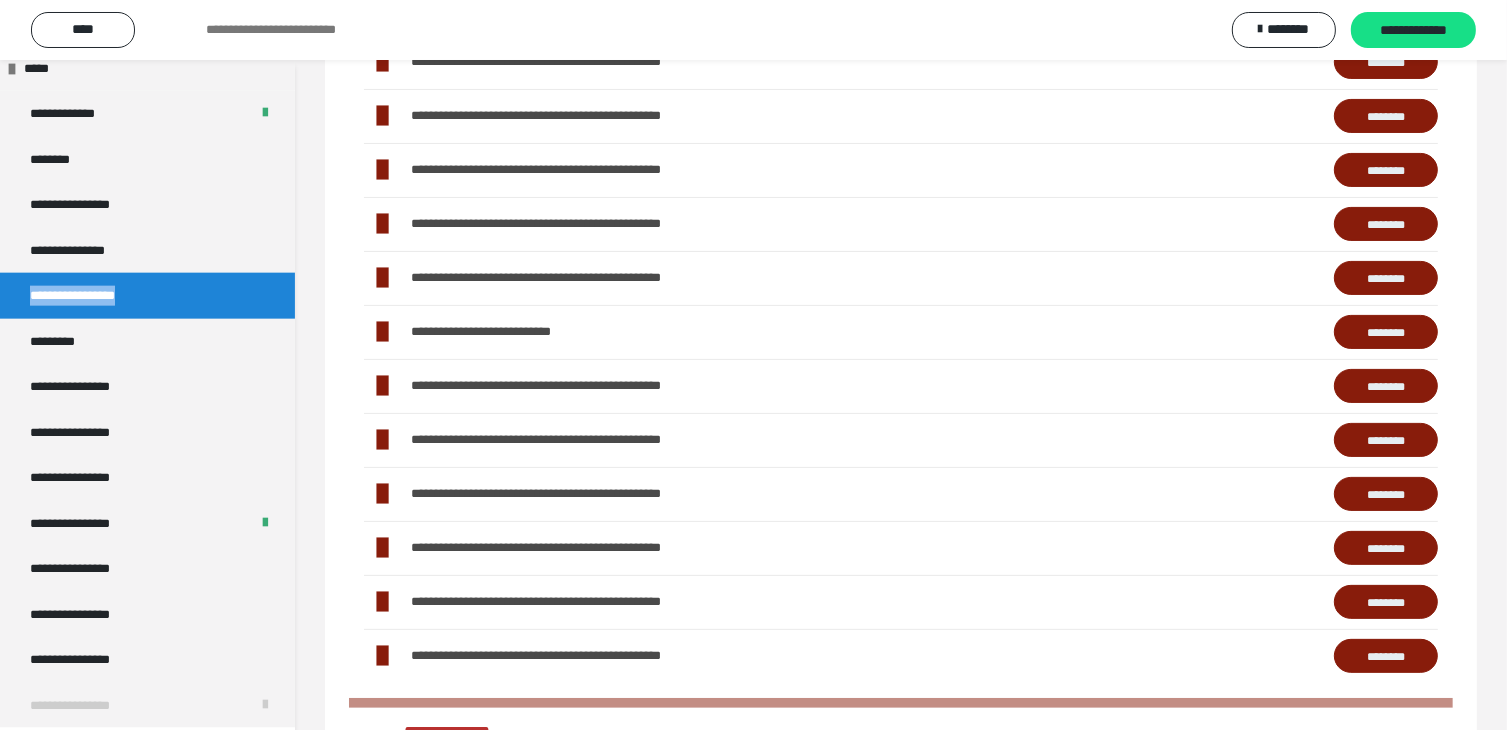 click on "********" at bounding box center [1386, 548] 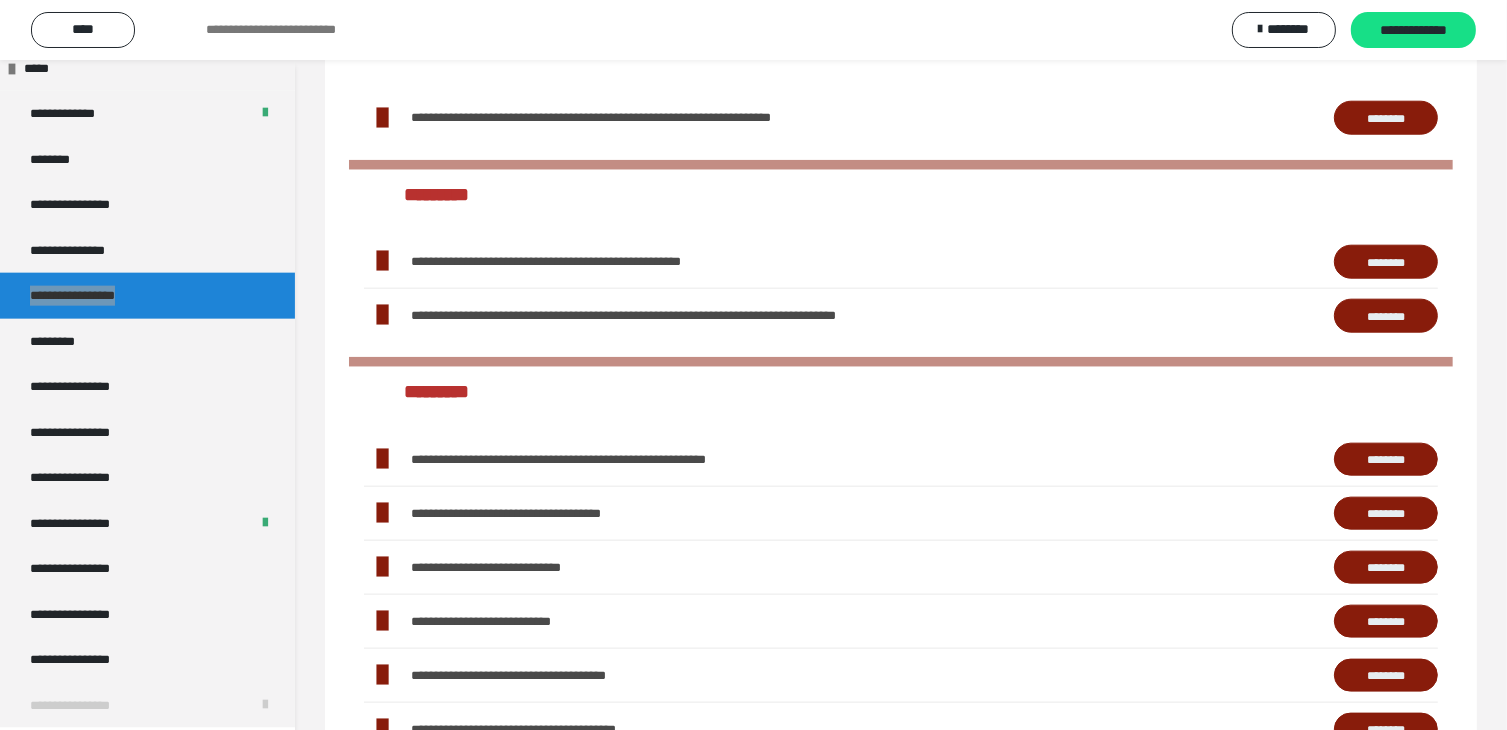 scroll, scrollTop: 2321, scrollLeft: 0, axis: vertical 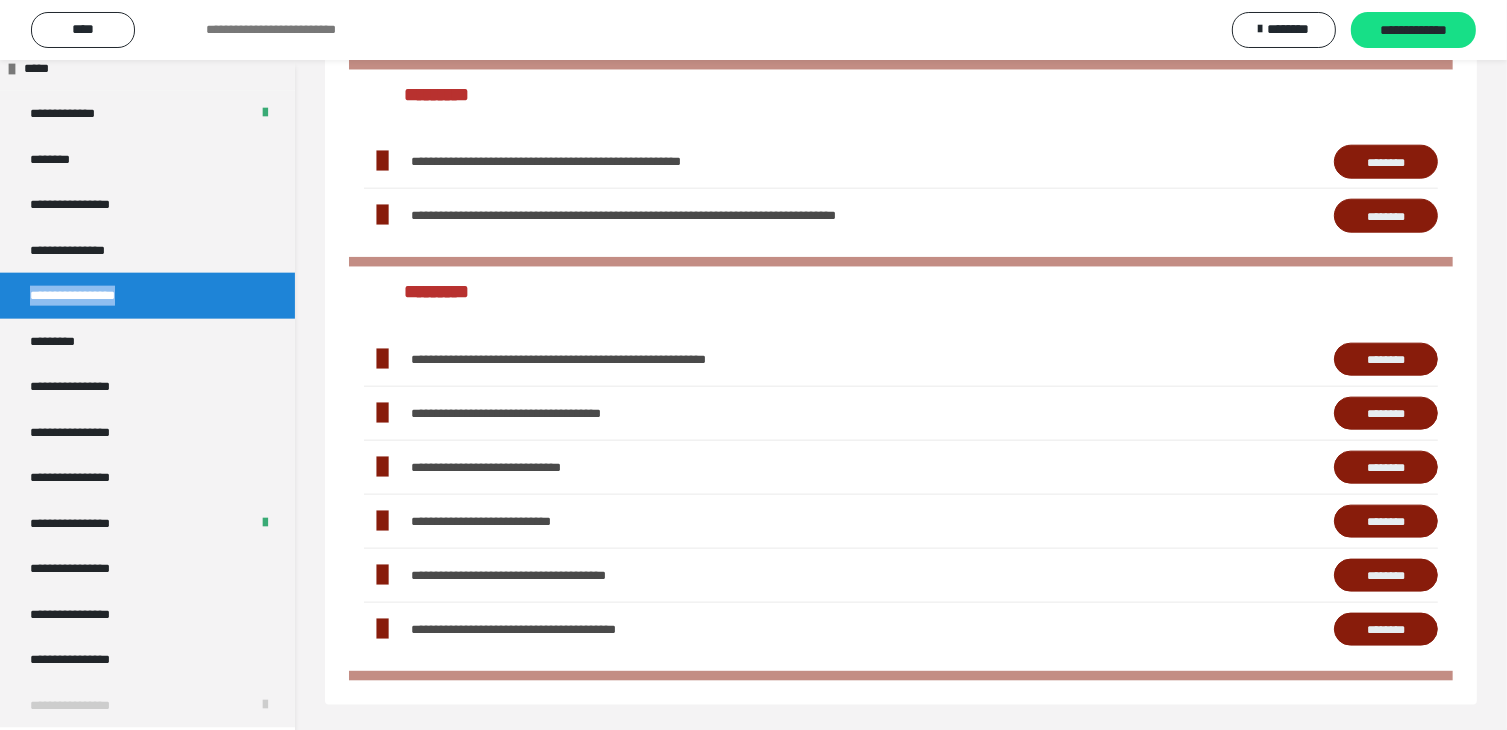 click on "********" at bounding box center (1386, 162) 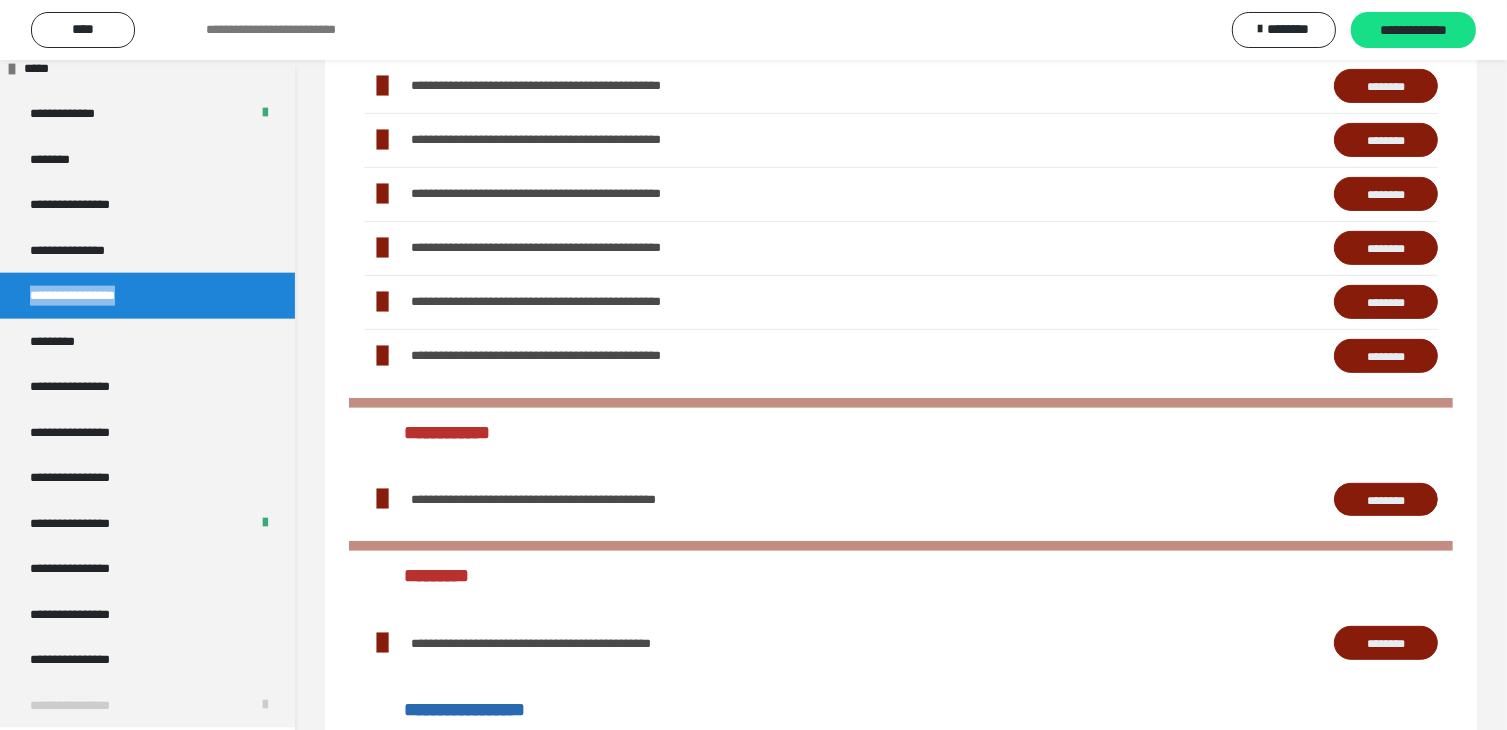 scroll, scrollTop: 521, scrollLeft: 0, axis: vertical 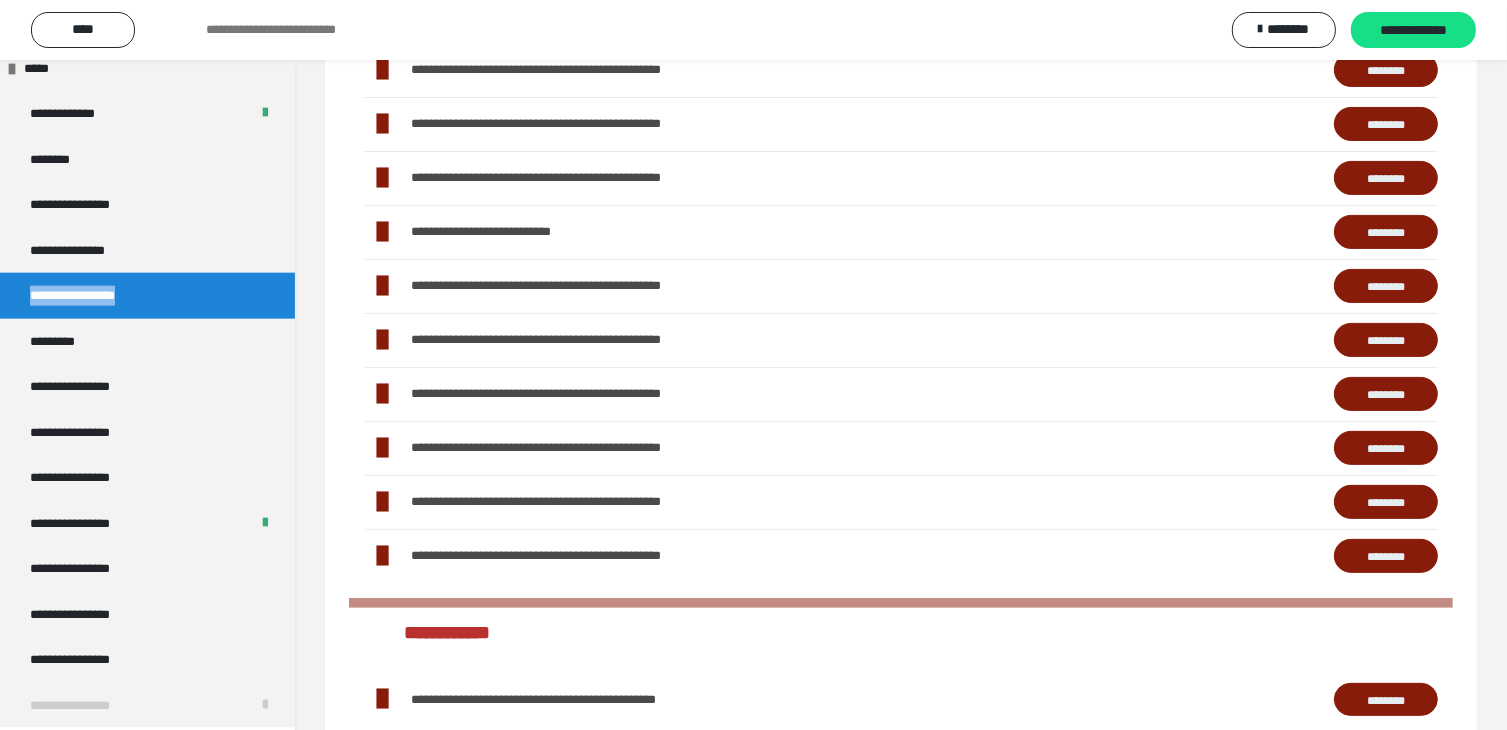 click on "********" at bounding box center [1386, 286] 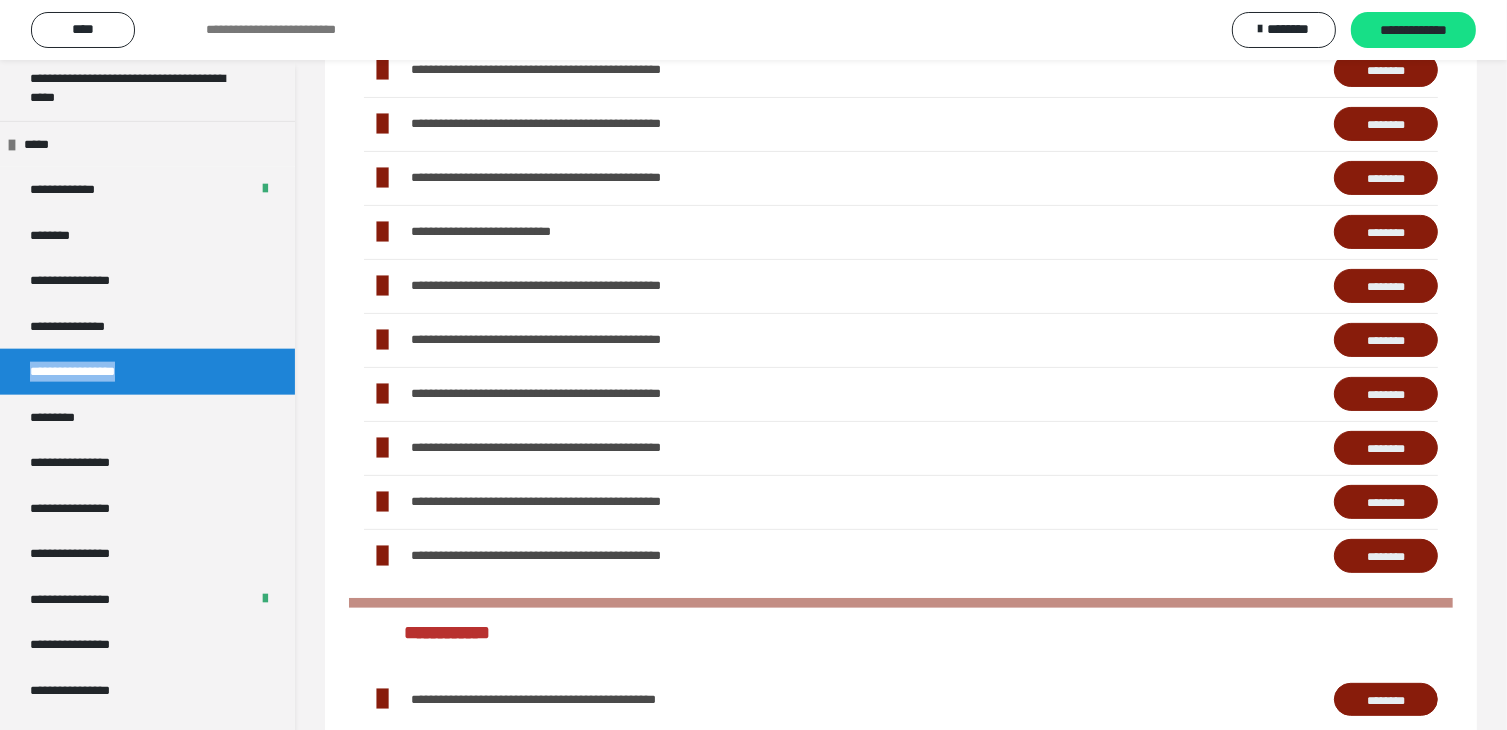 scroll, scrollTop: 2464, scrollLeft: 0, axis: vertical 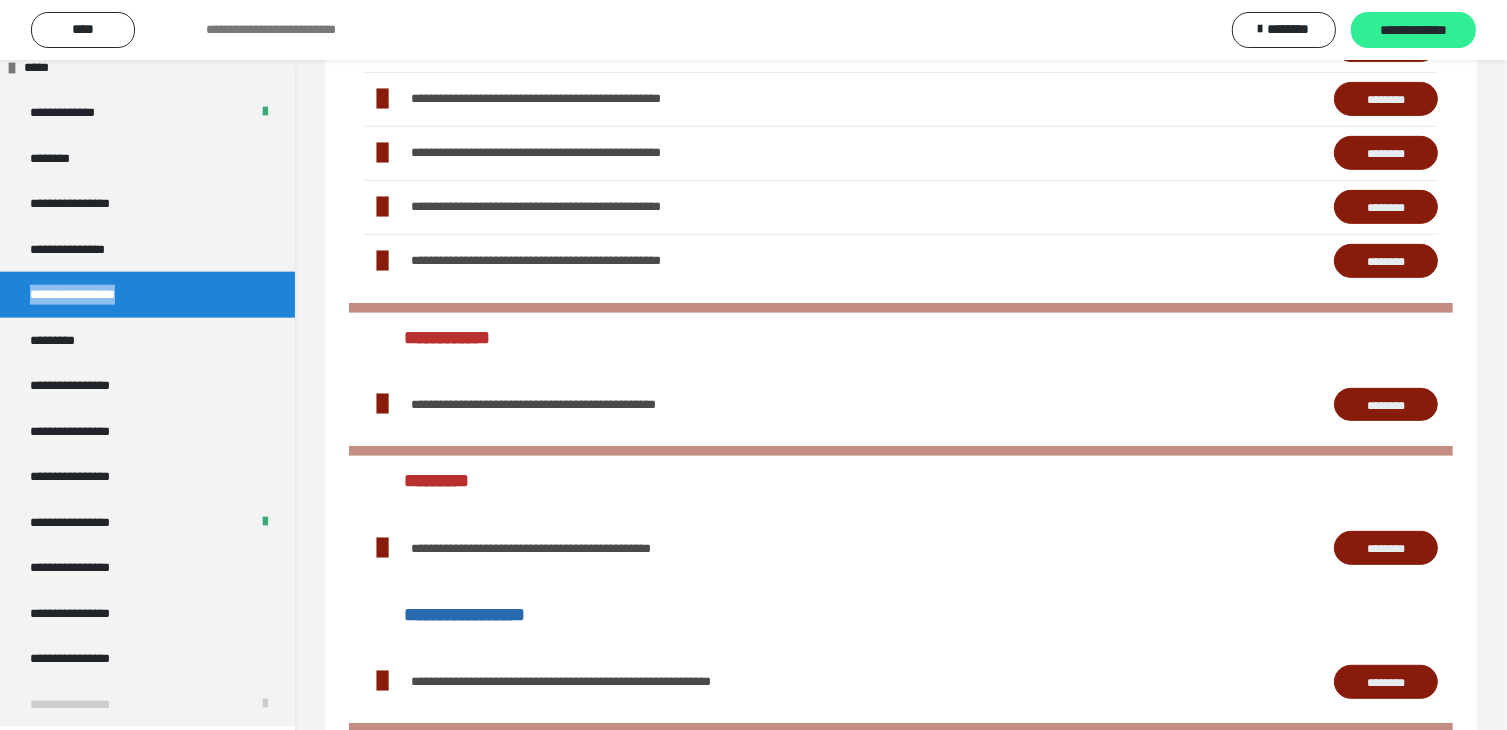 click on "**********" at bounding box center [1413, 30] 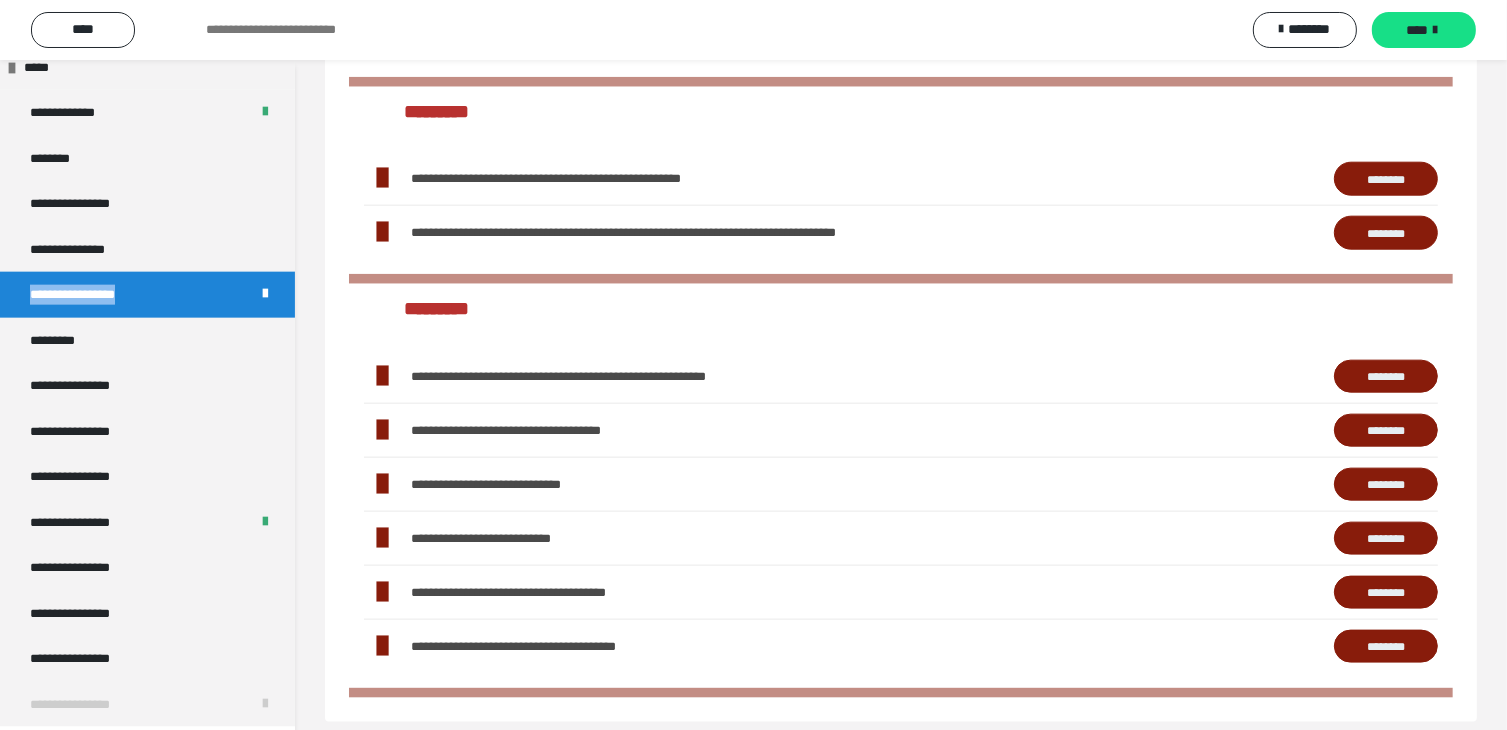 scroll, scrollTop: 2321, scrollLeft: 0, axis: vertical 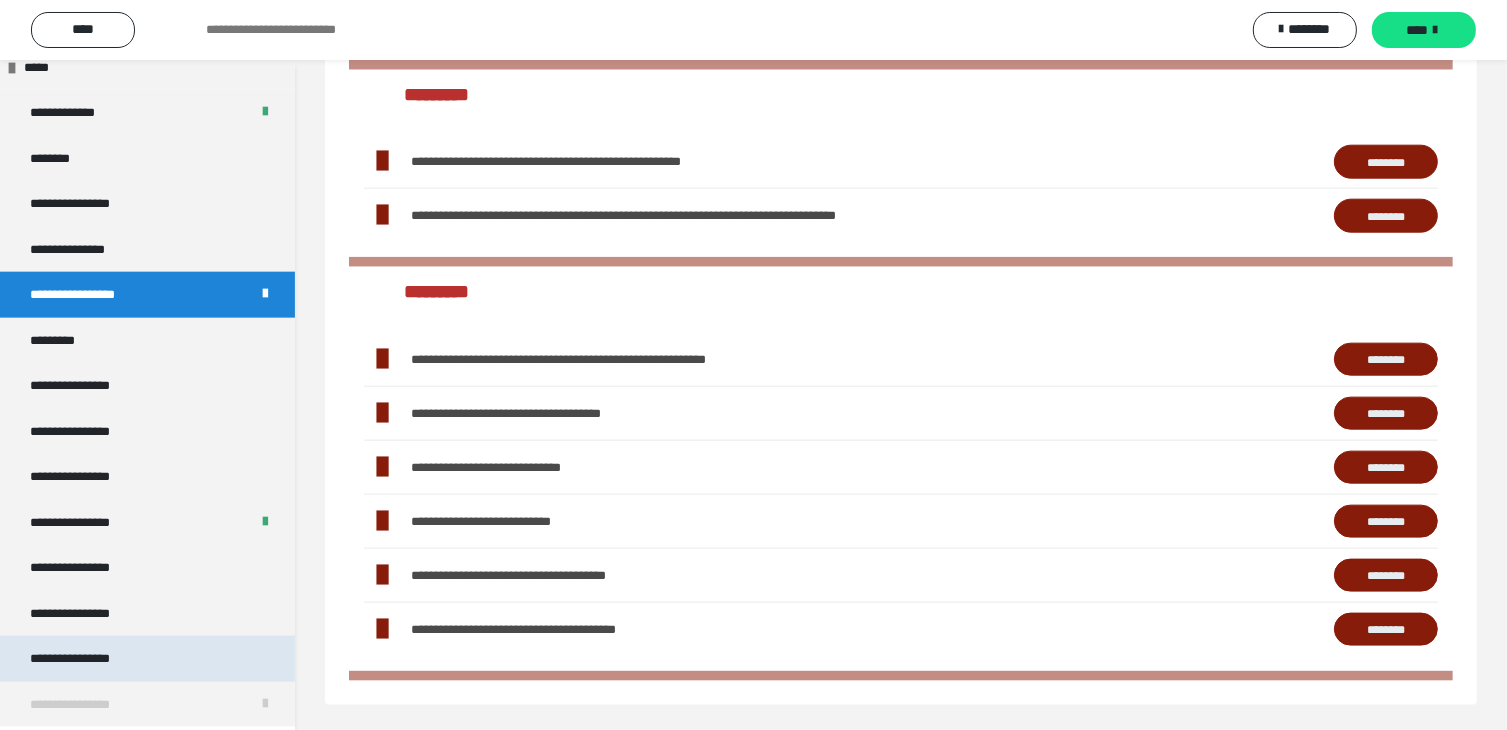 click on "**********" at bounding box center [147, 659] 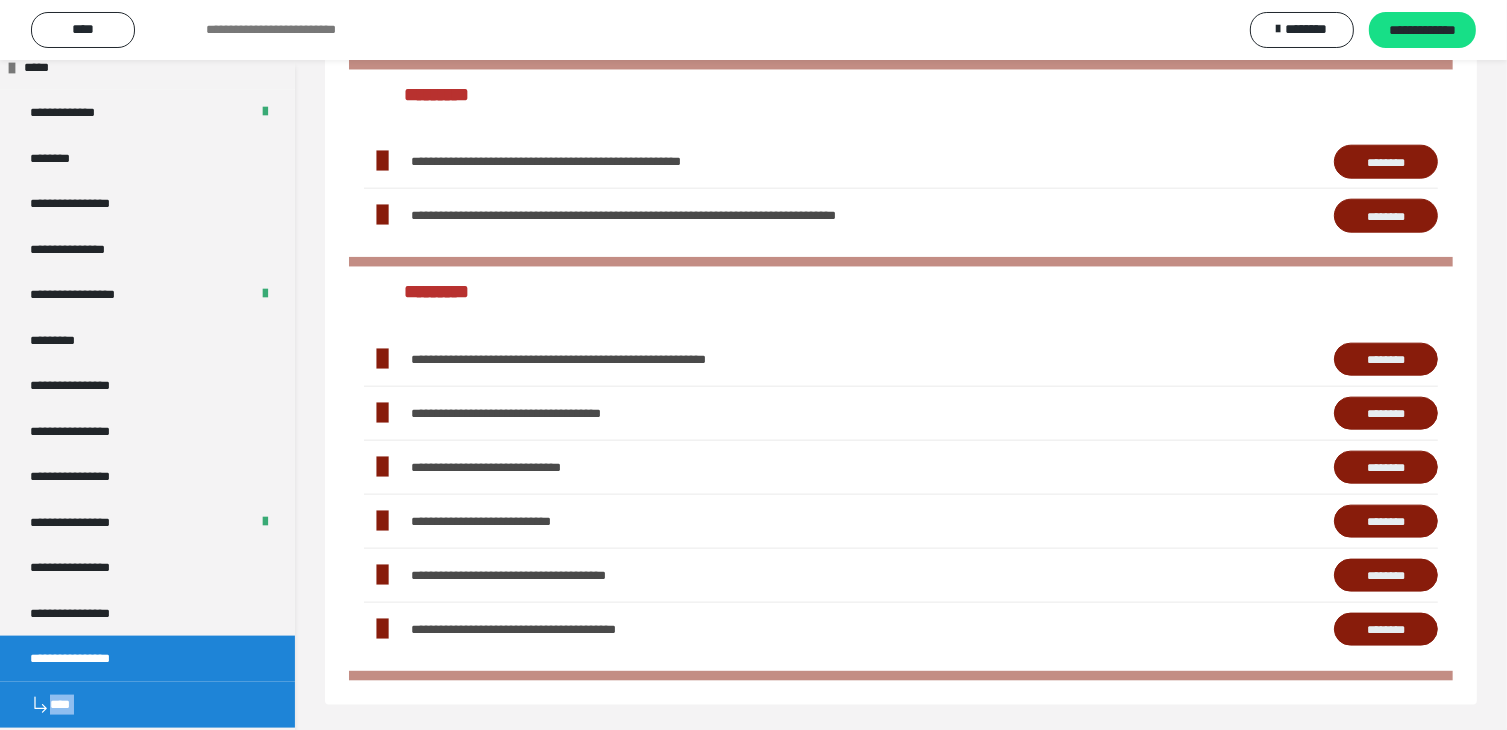 click on "**********" at bounding box center (147, 659) 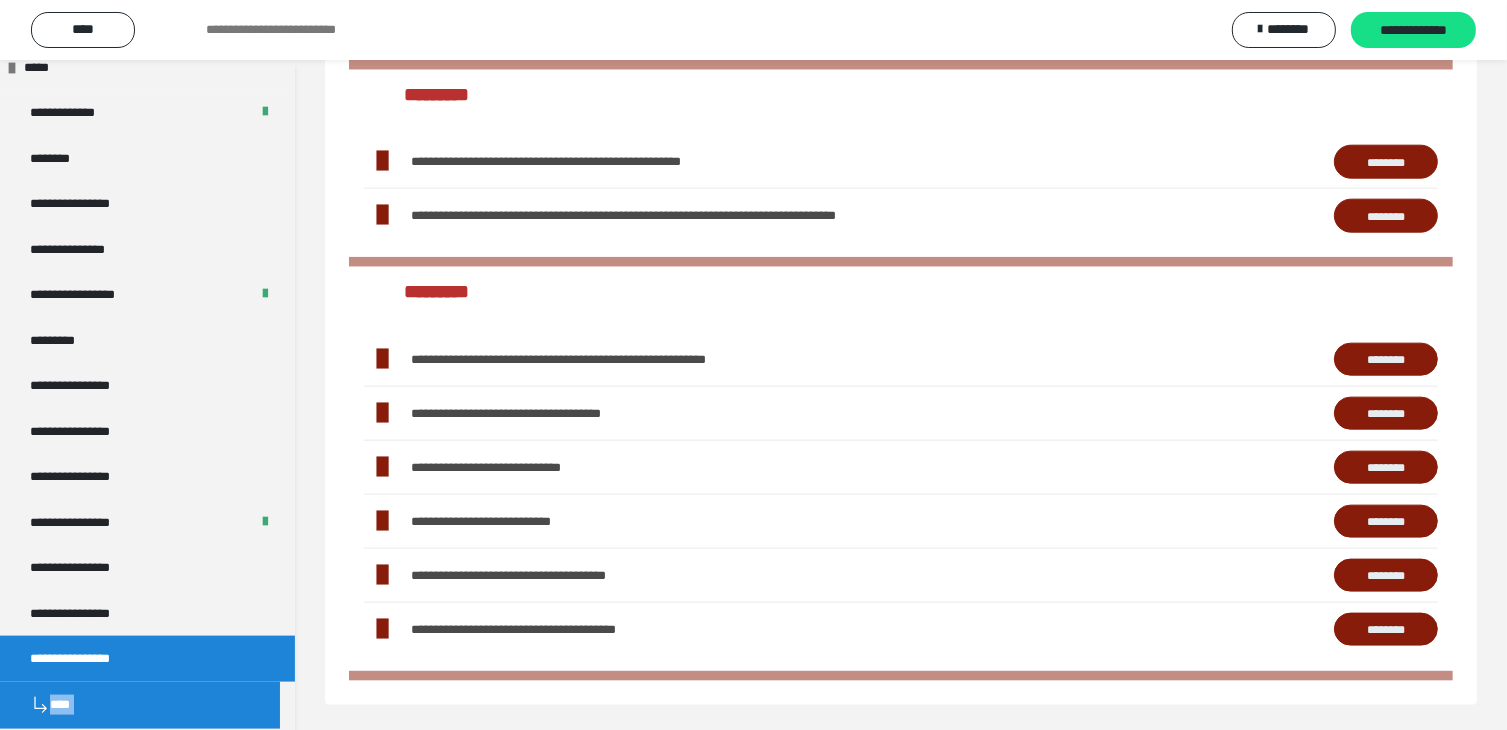 scroll, scrollTop: 60, scrollLeft: 0, axis: vertical 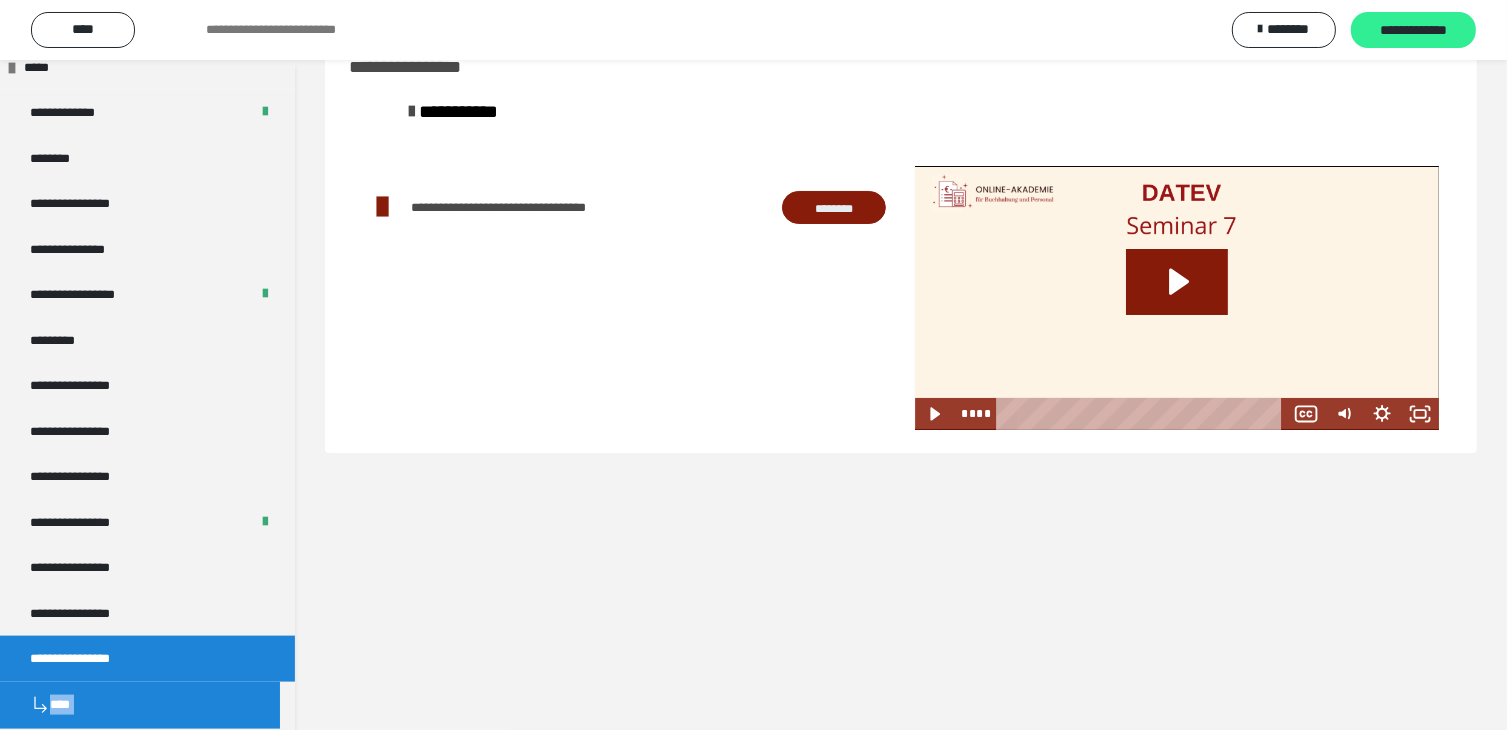 click on "**********" at bounding box center (1413, 31) 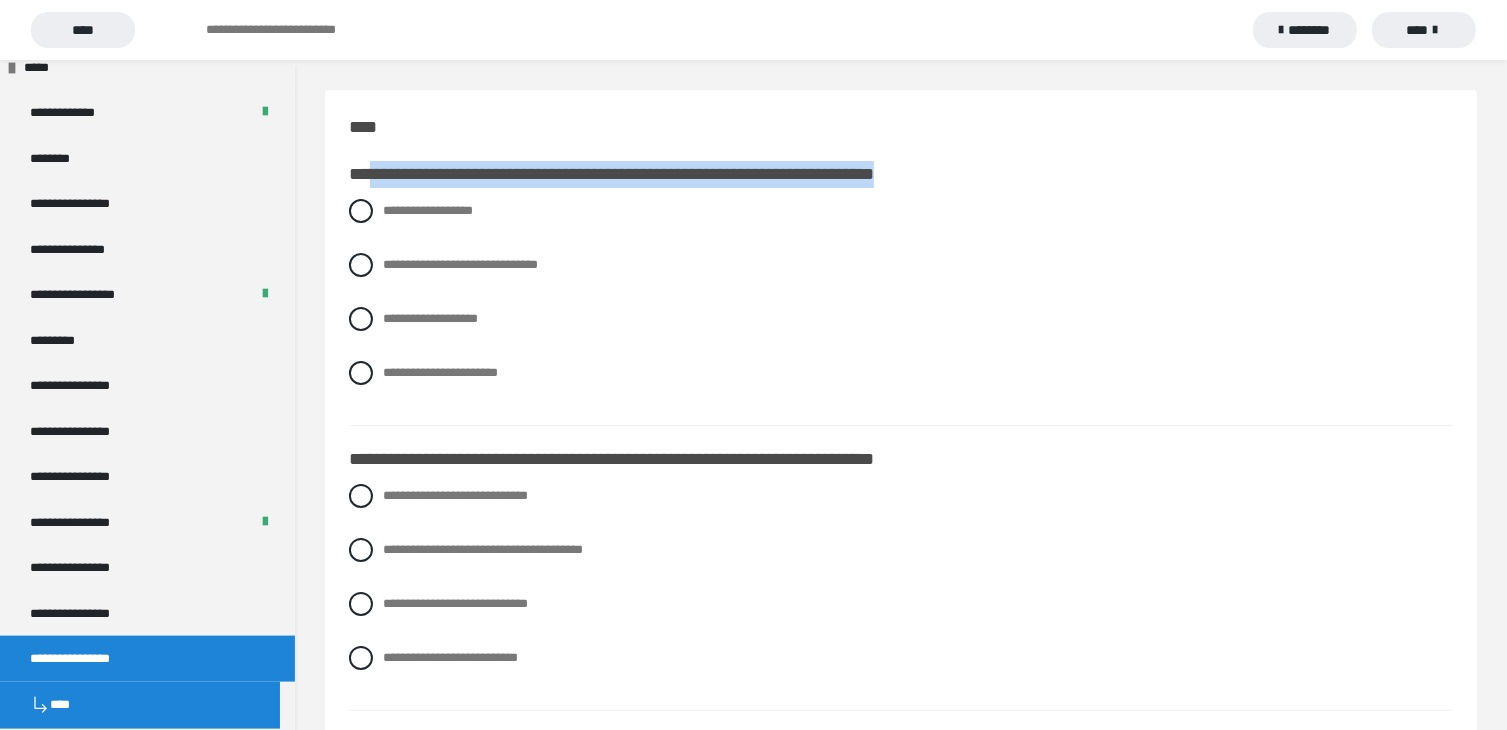 drag, startPoint x: 374, startPoint y: 174, endPoint x: 996, endPoint y: 157, distance: 622.2323 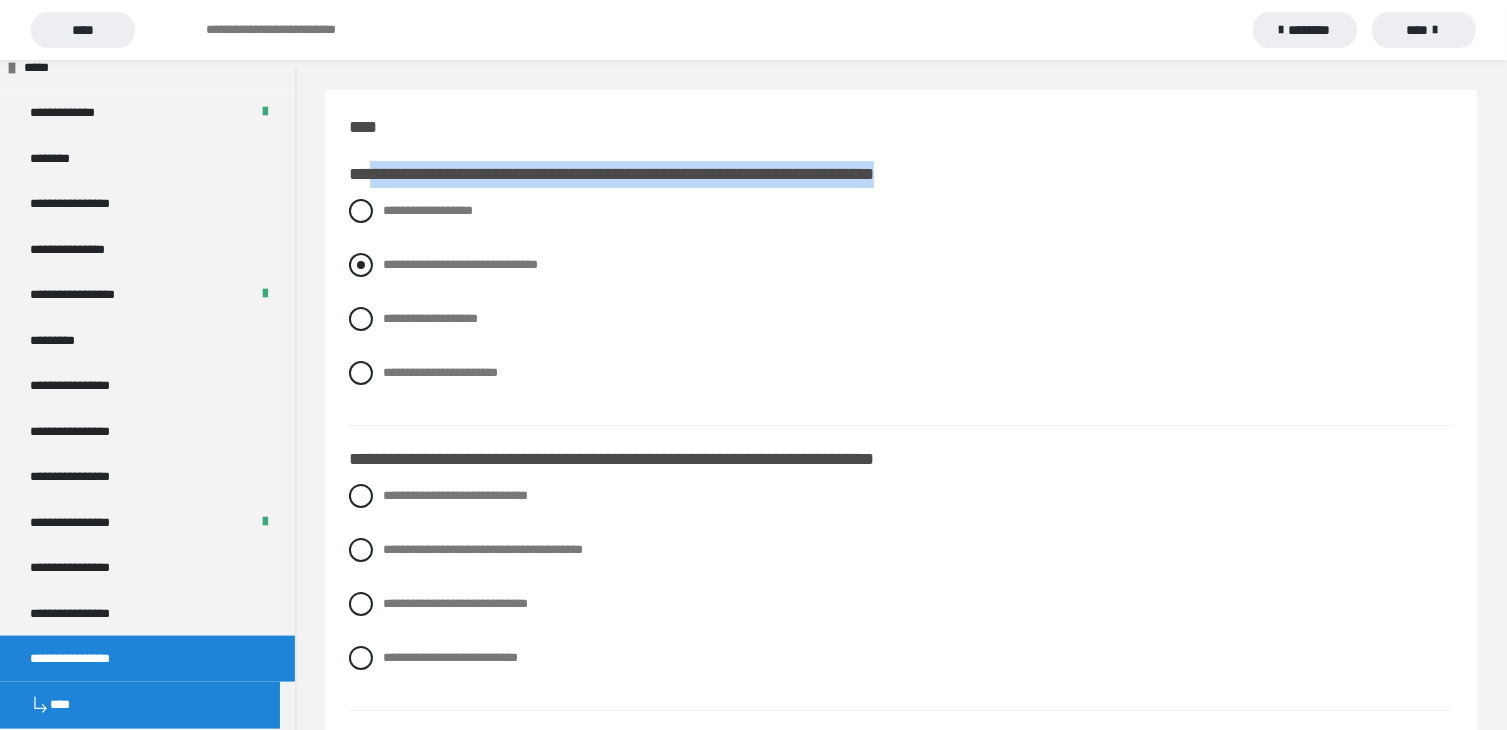 click at bounding box center (361, 265) 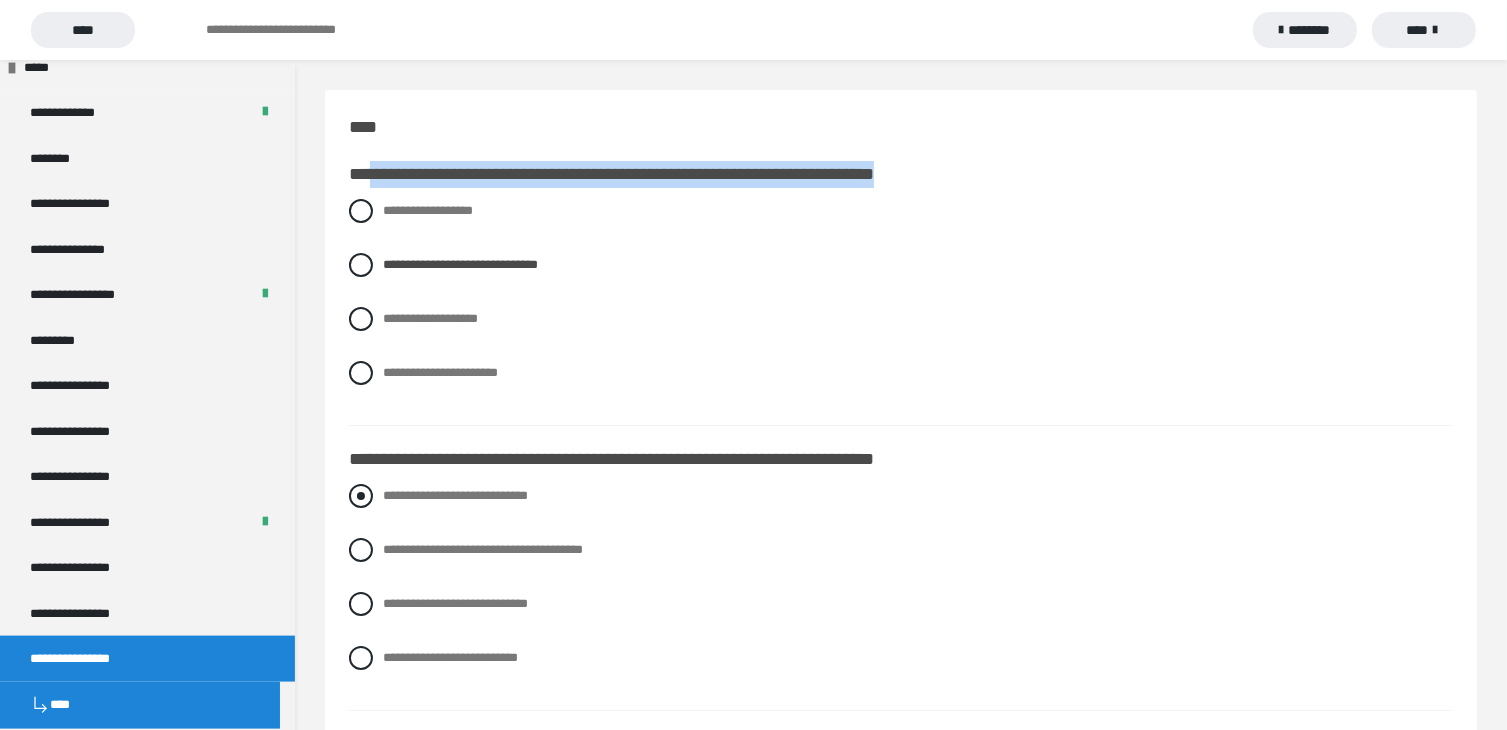 scroll, scrollTop: 200, scrollLeft: 0, axis: vertical 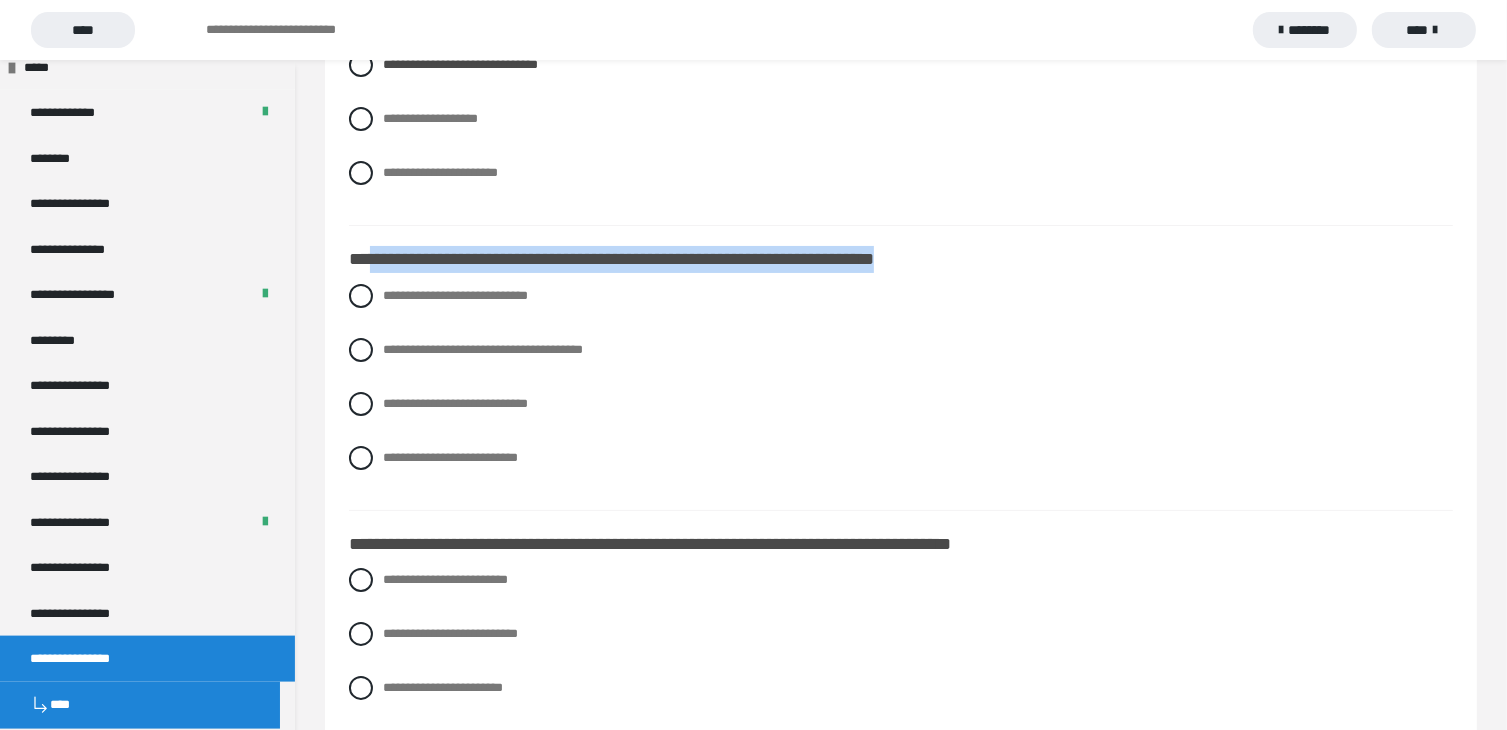 drag, startPoint x: 372, startPoint y: 257, endPoint x: 1012, endPoint y: 236, distance: 640.3444 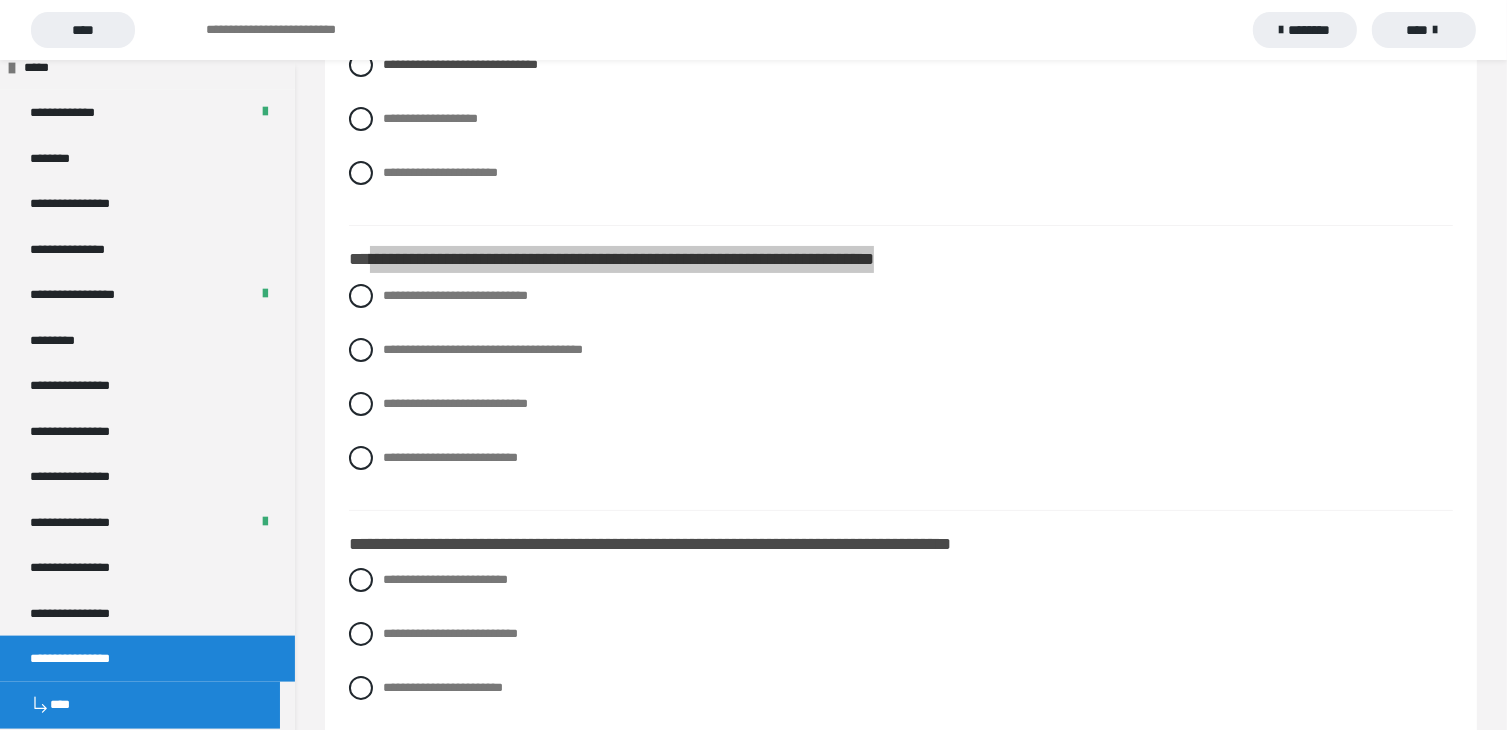scroll, scrollTop: 100, scrollLeft: 0, axis: vertical 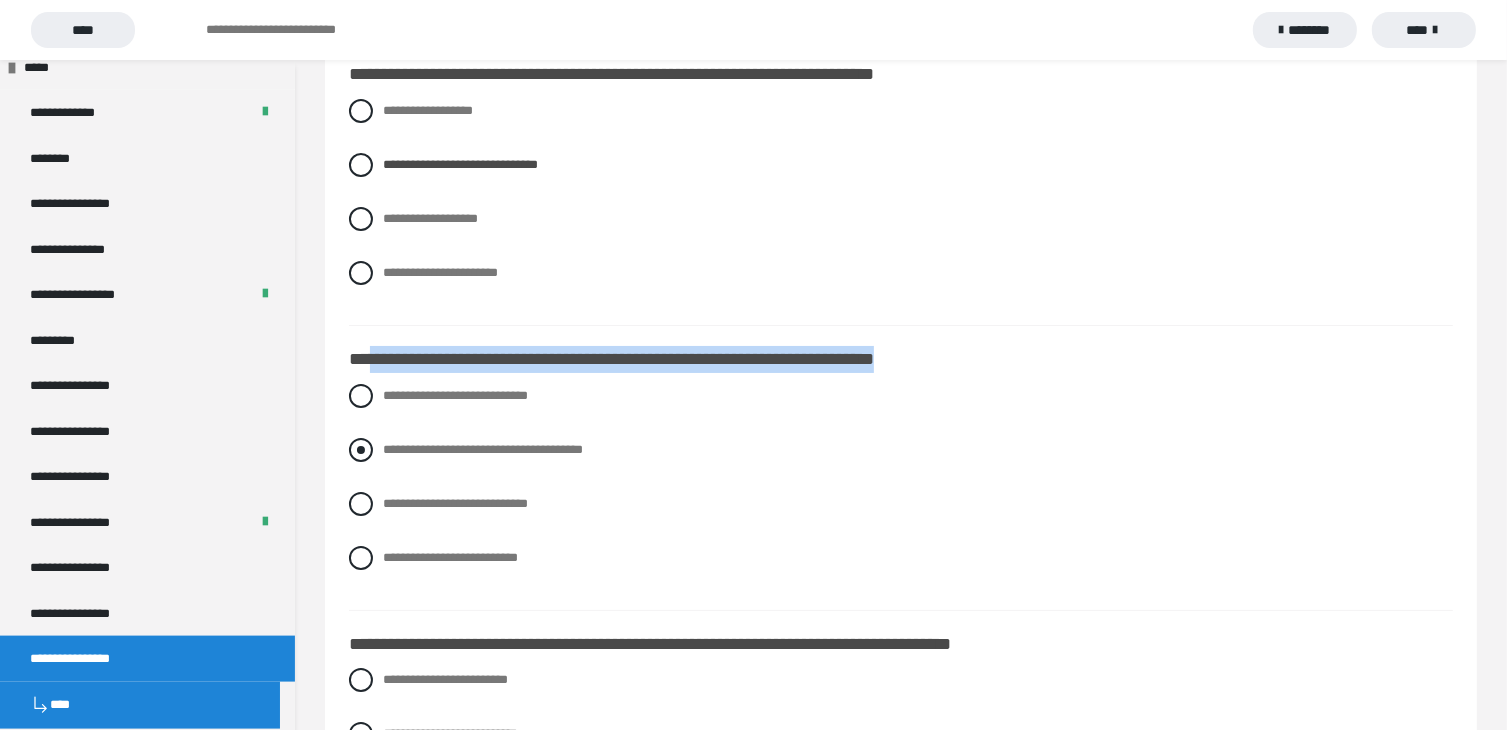 click at bounding box center [361, 450] 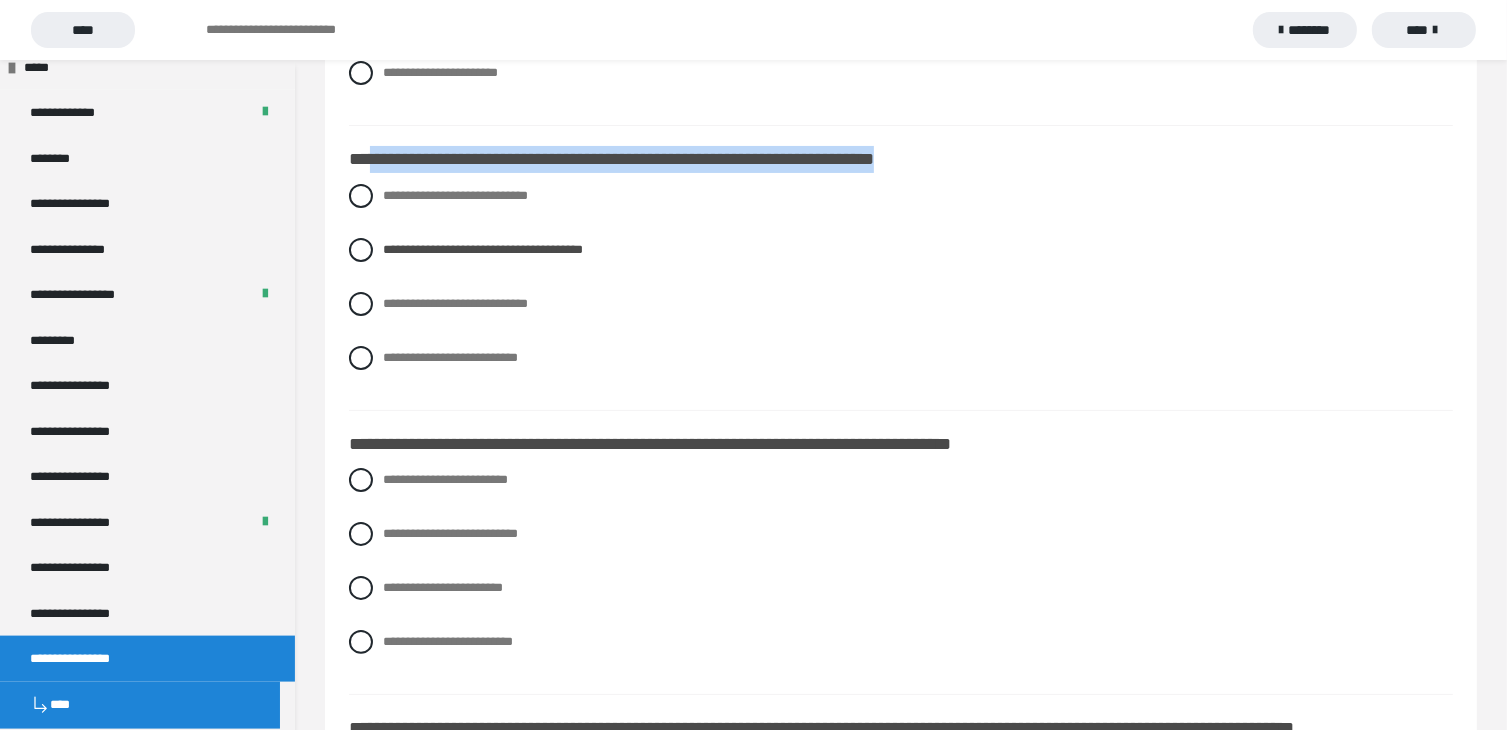 scroll, scrollTop: 400, scrollLeft: 0, axis: vertical 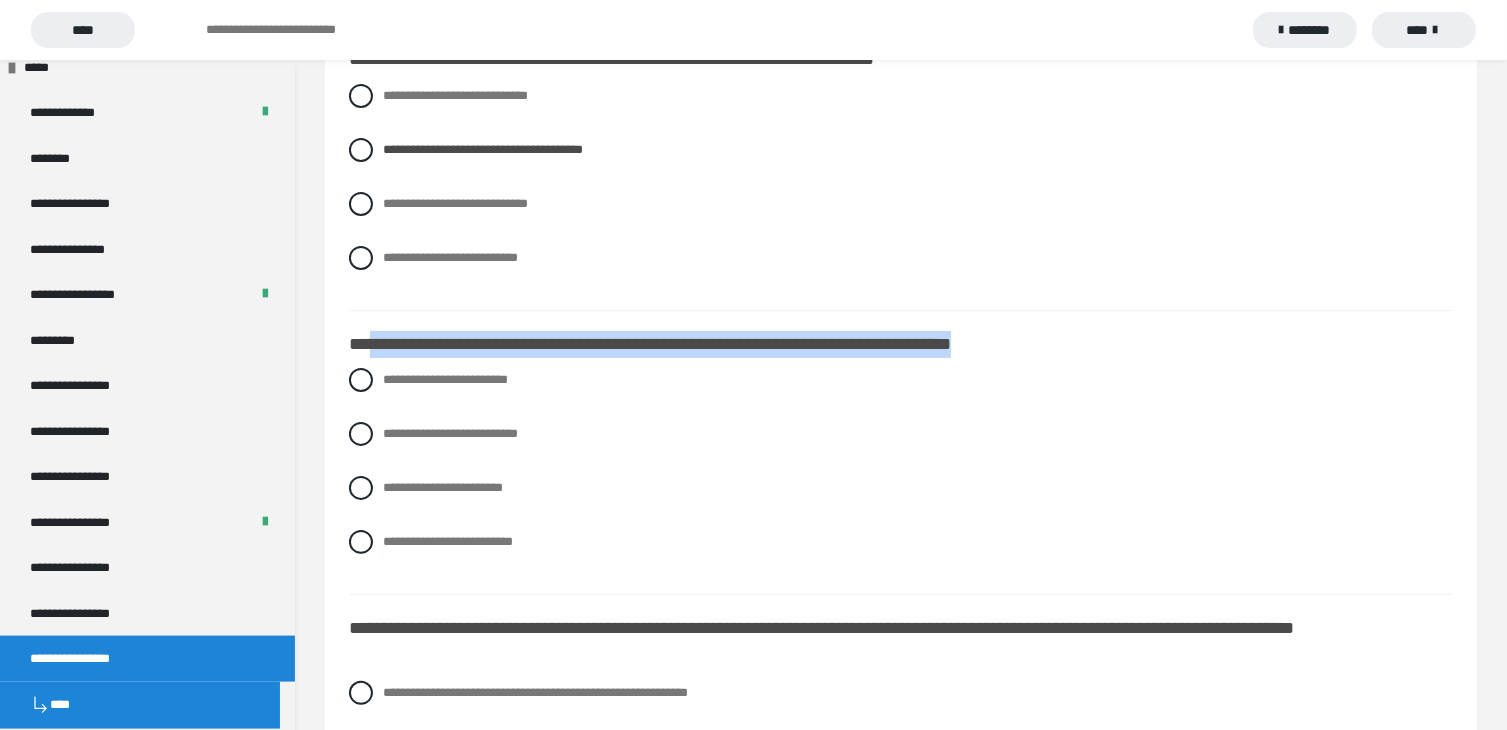 drag, startPoint x: 371, startPoint y: 339, endPoint x: 1102, endPoint y: 337, distance: 731.00275 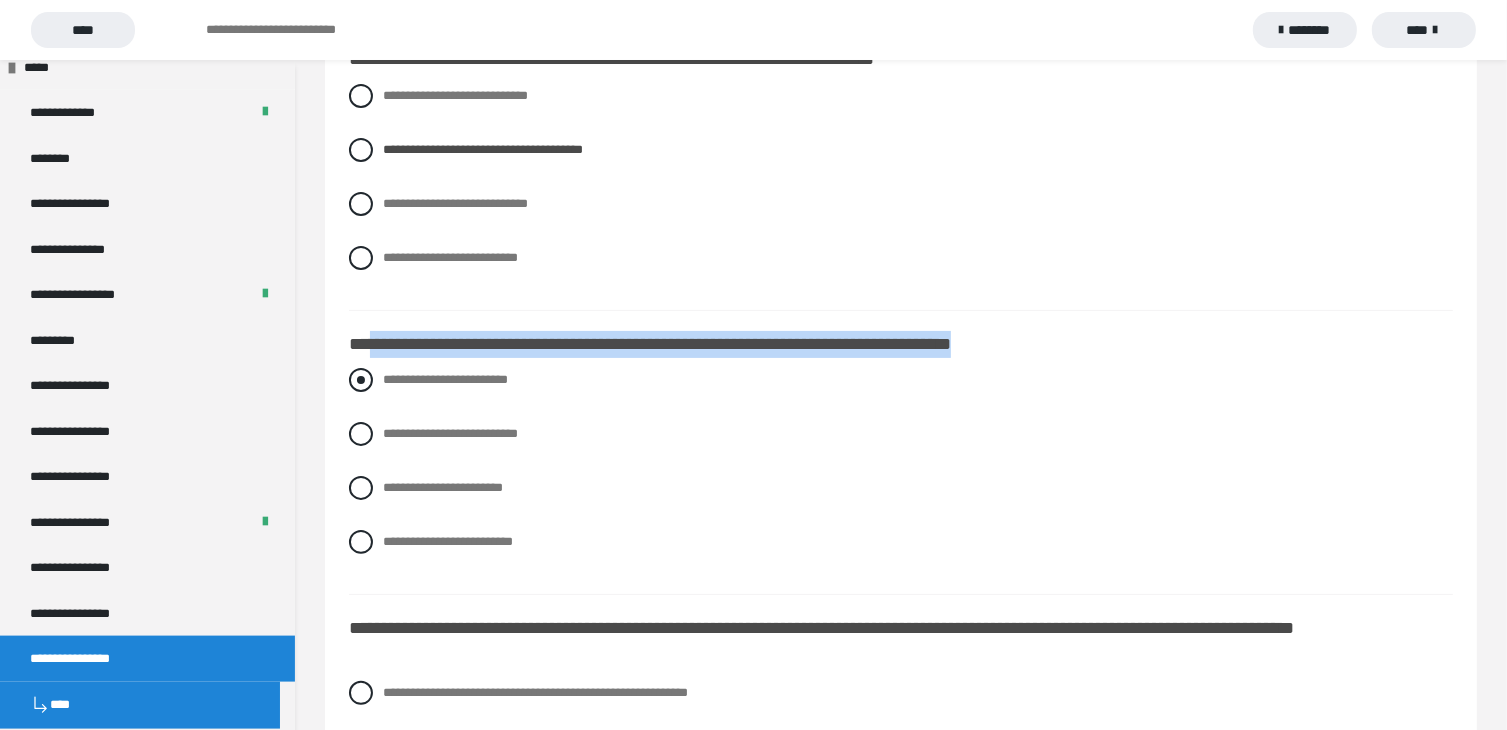 click at bounding box center [361, 380] 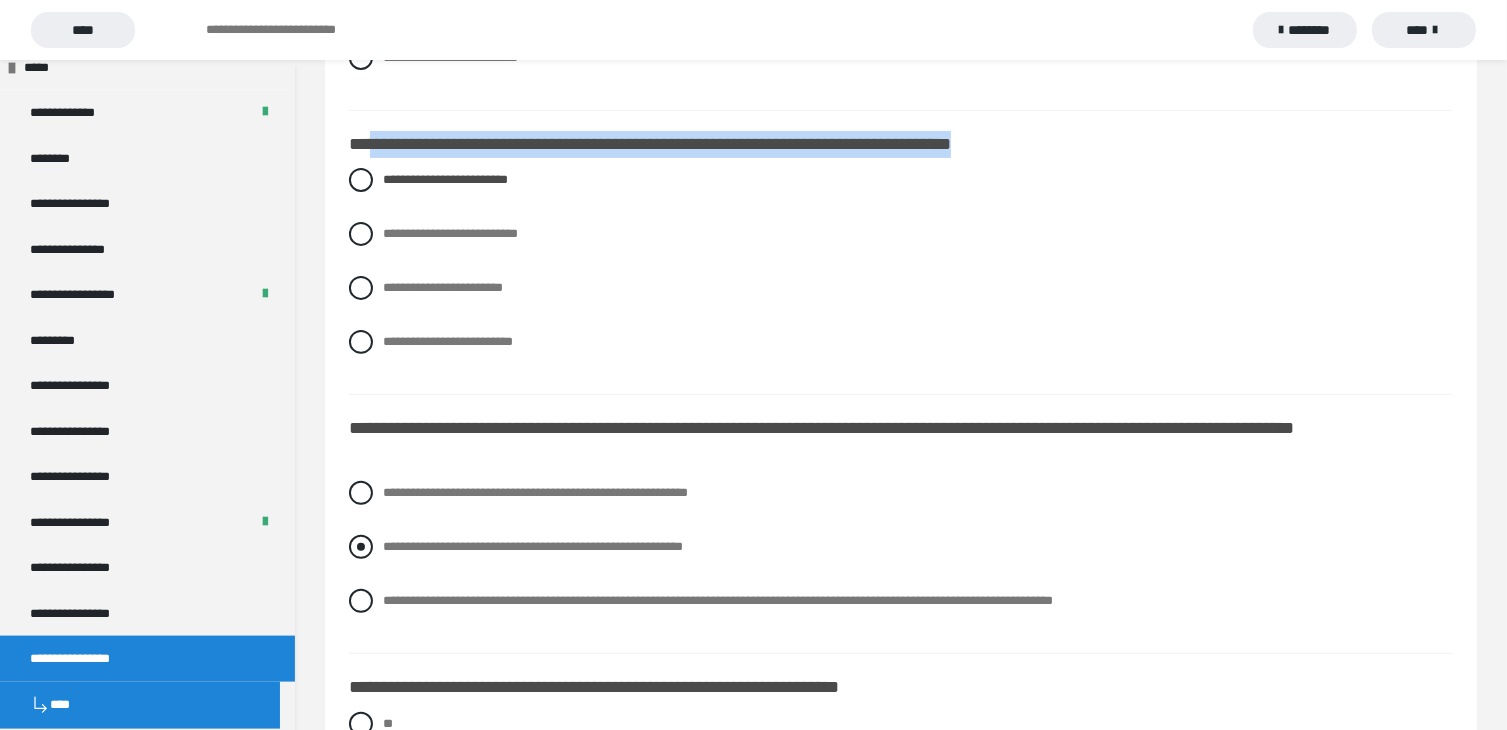 scroll, scrollTop: 700, scrollLeft: 0, axis: vertical 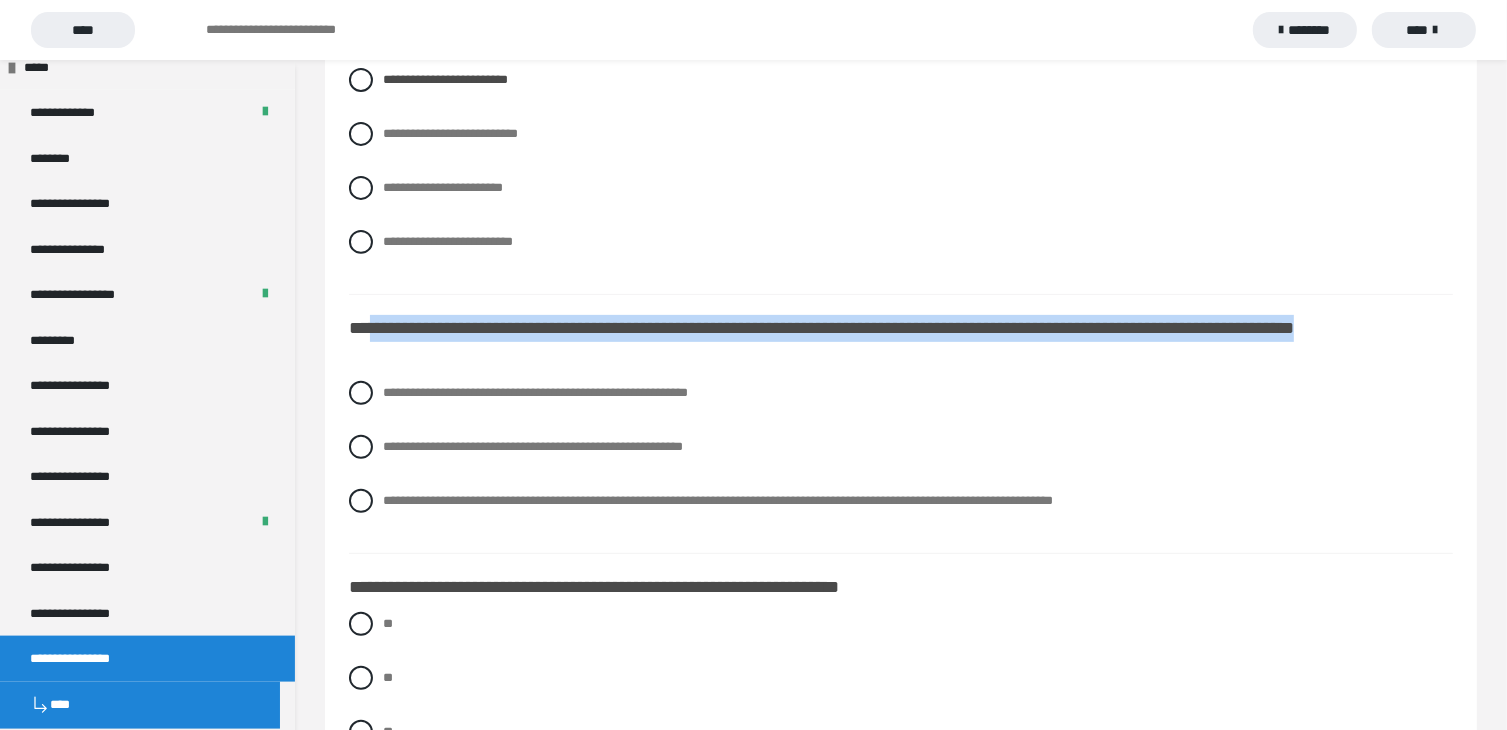 drag, startPoint x: 372, startPoint y: 321, endPoint x: 424, endPoint y: 357, distance: 63.245552 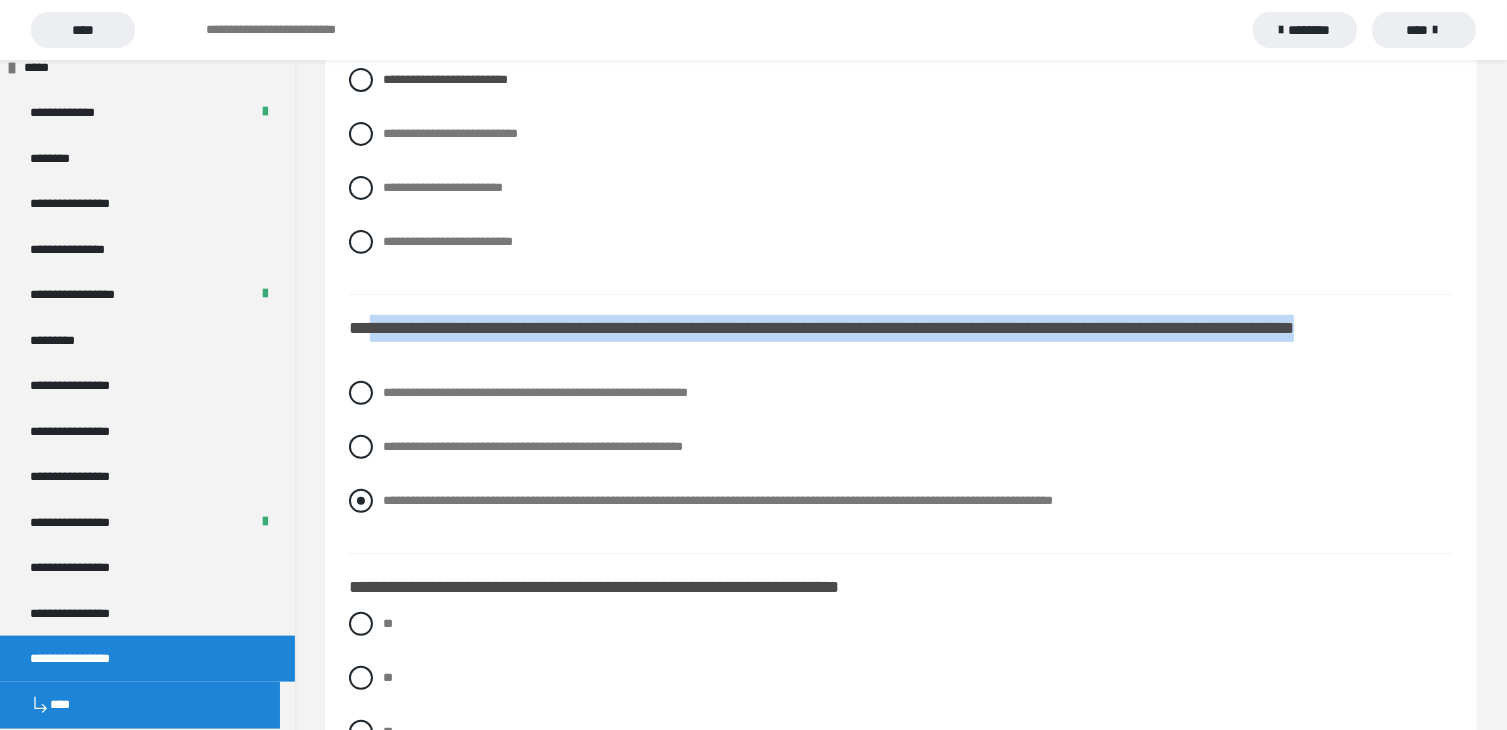 click at bounding box center (361, 501) 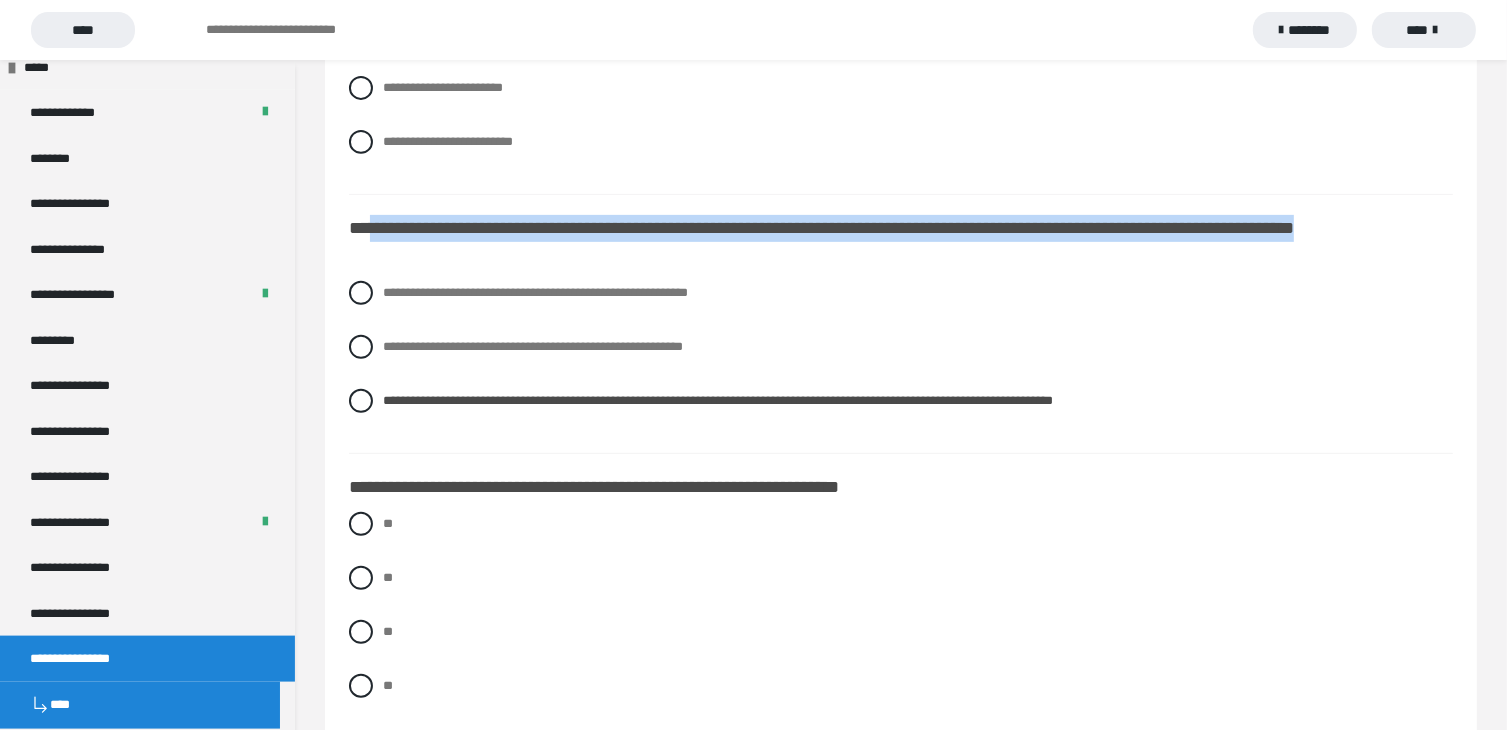 scroll, scrollTop: 900, scrollLeft: 0, axis: vertical 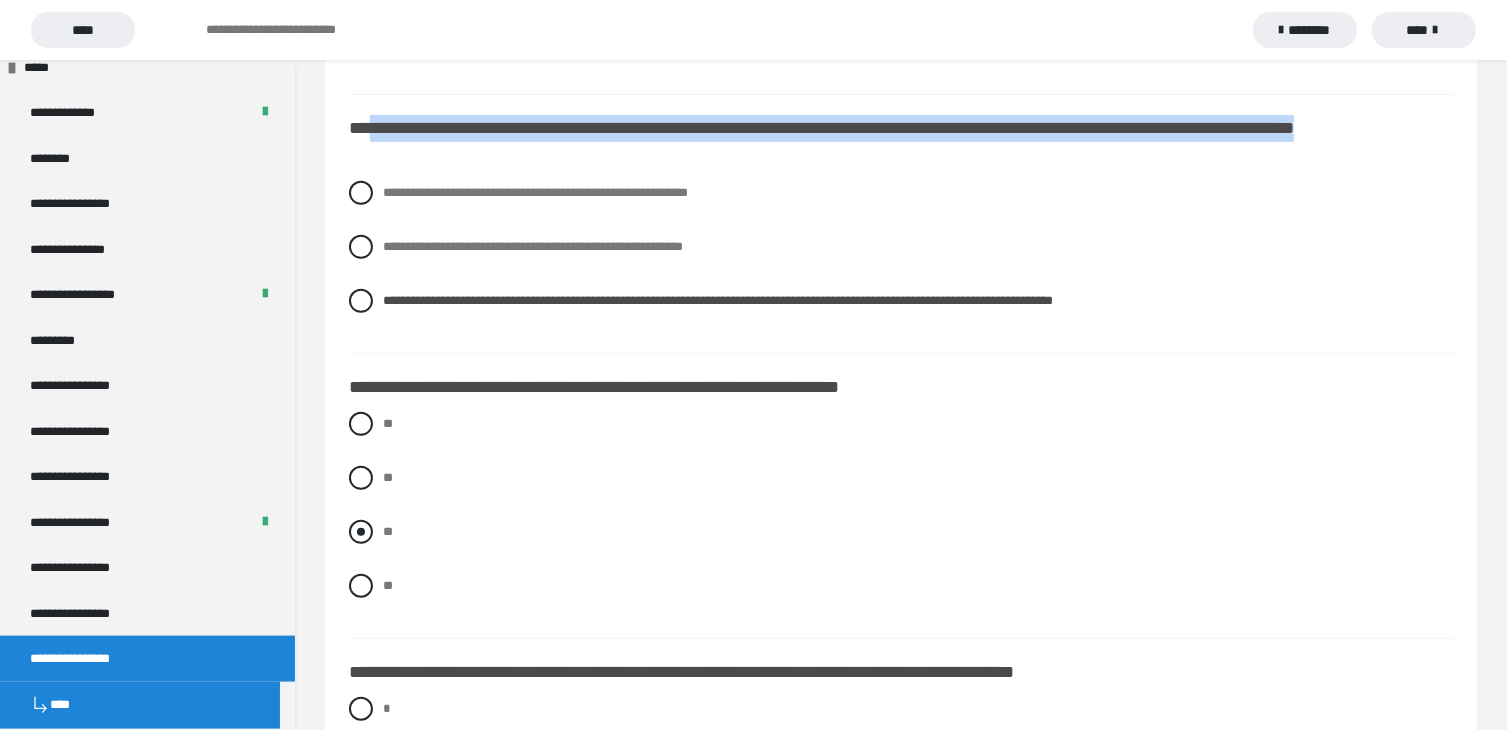 click at bounding box center [361, 532] 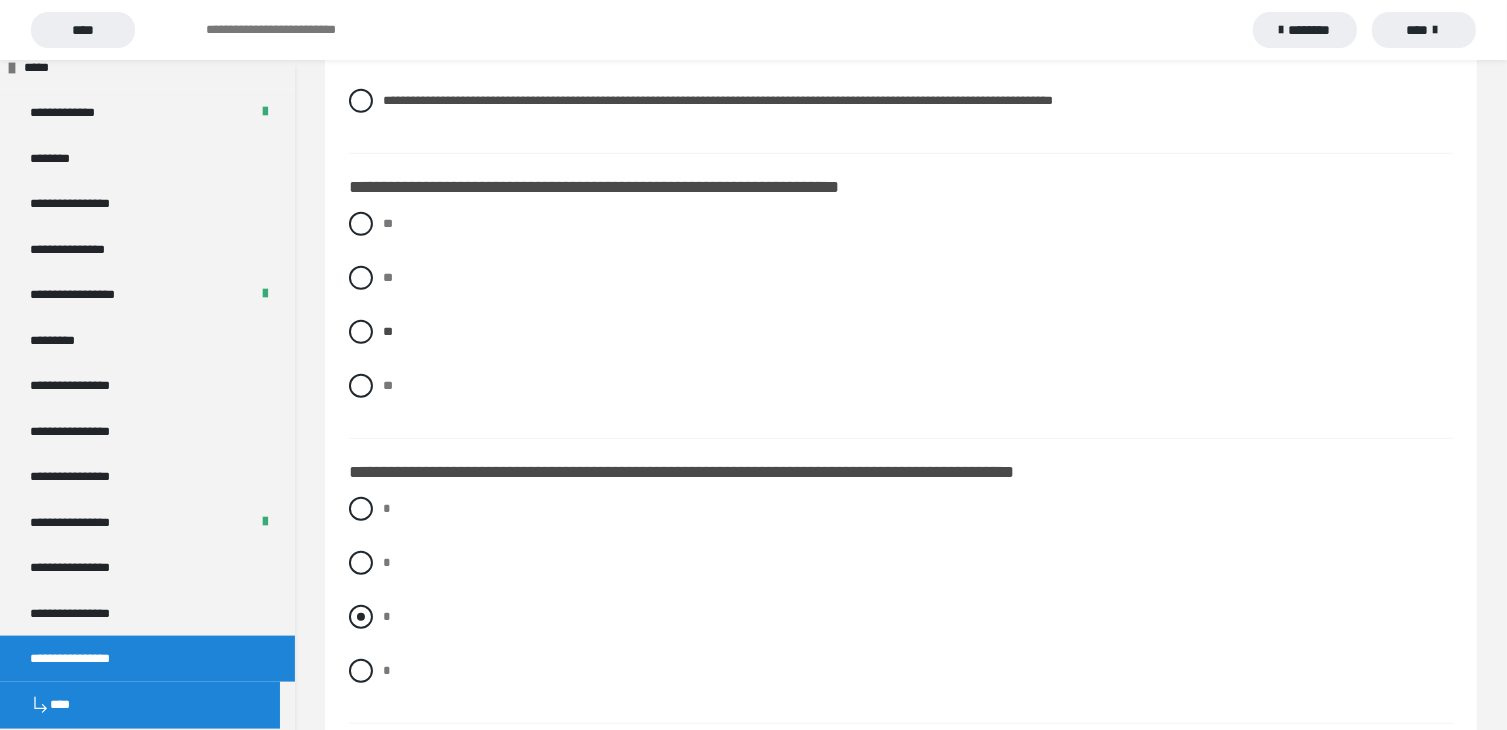 scroll, scrollTop: 1200, scrollLeft: 0, axis: vertical 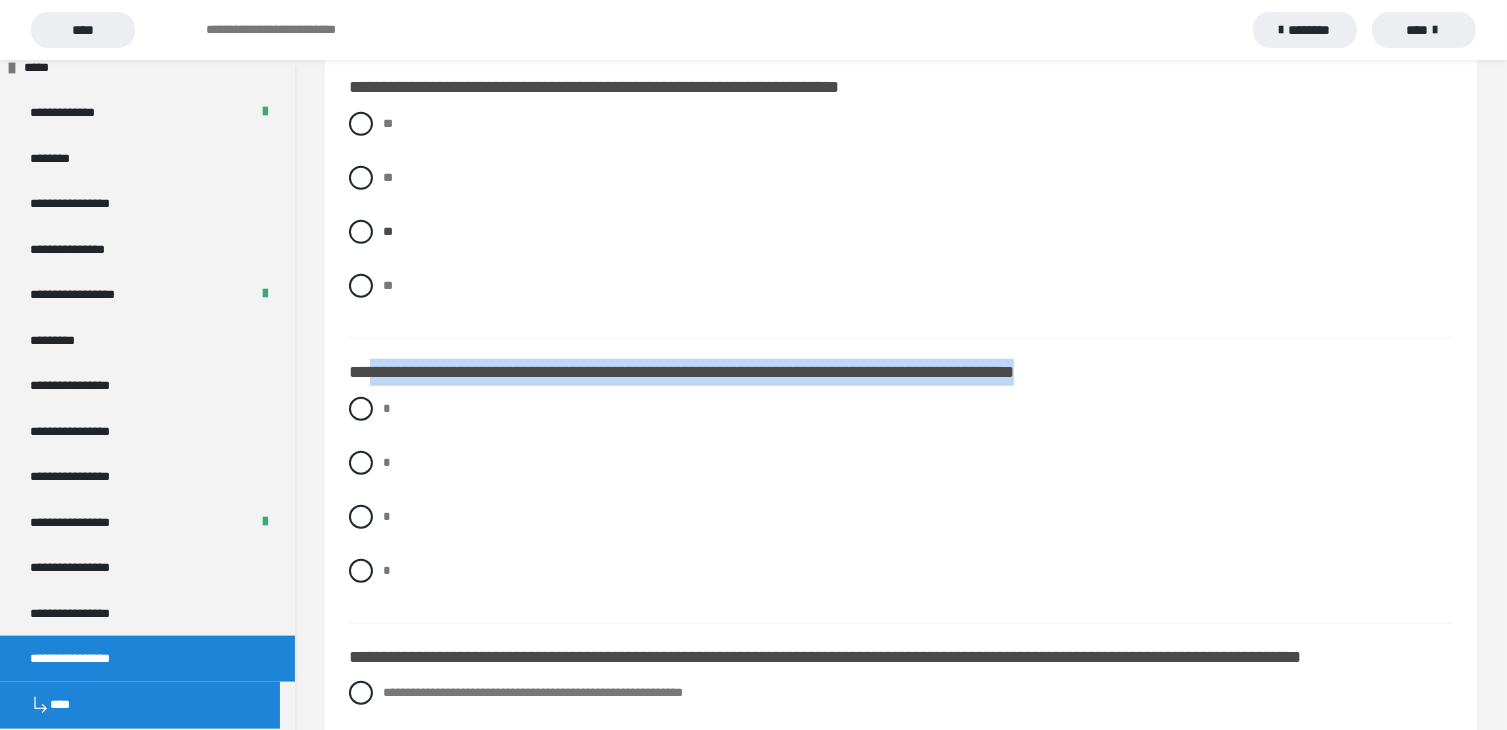 drag, startPoint x: 370, startPoint y: 367, endPoint x: 1181, endPoint y: 368, distance: 811.0006 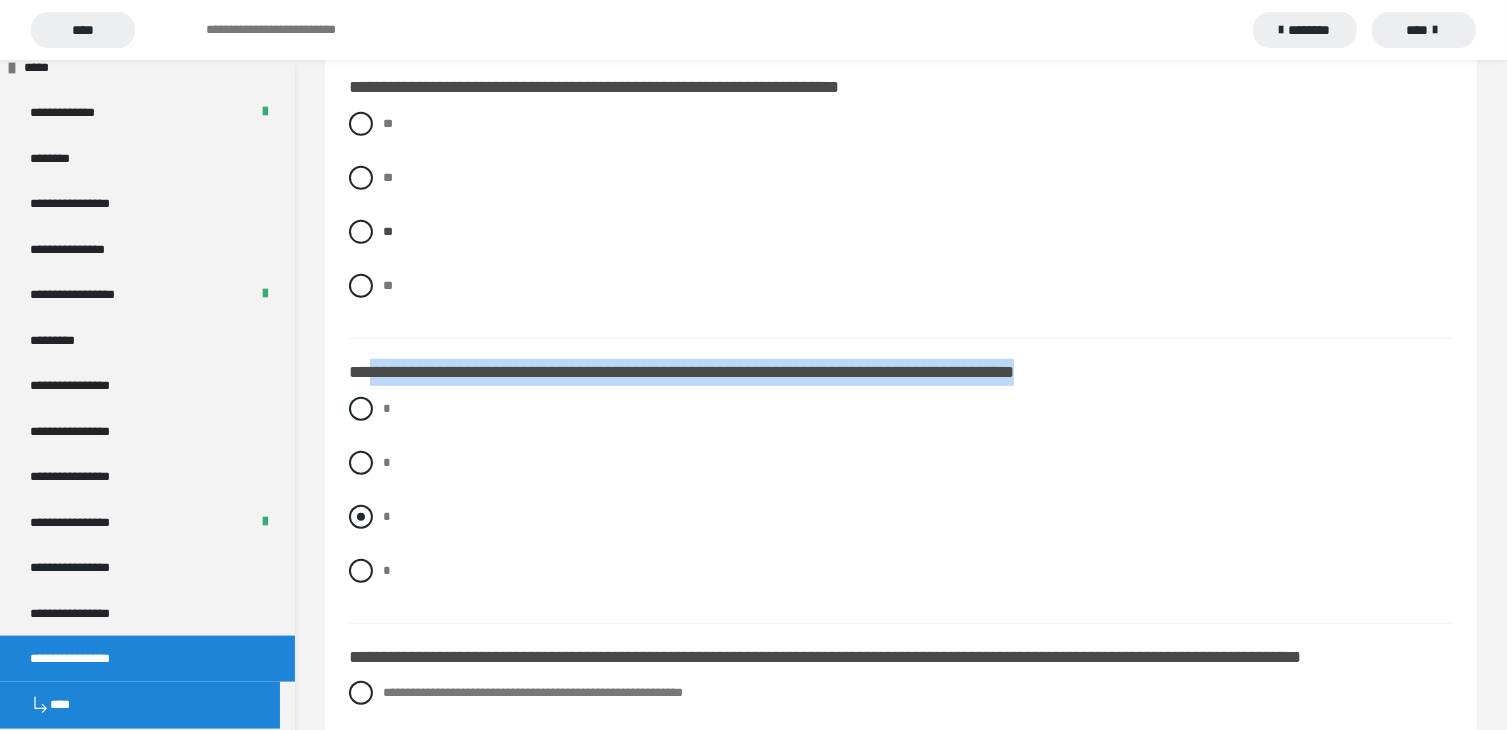 click at bounding box center [361, 517] 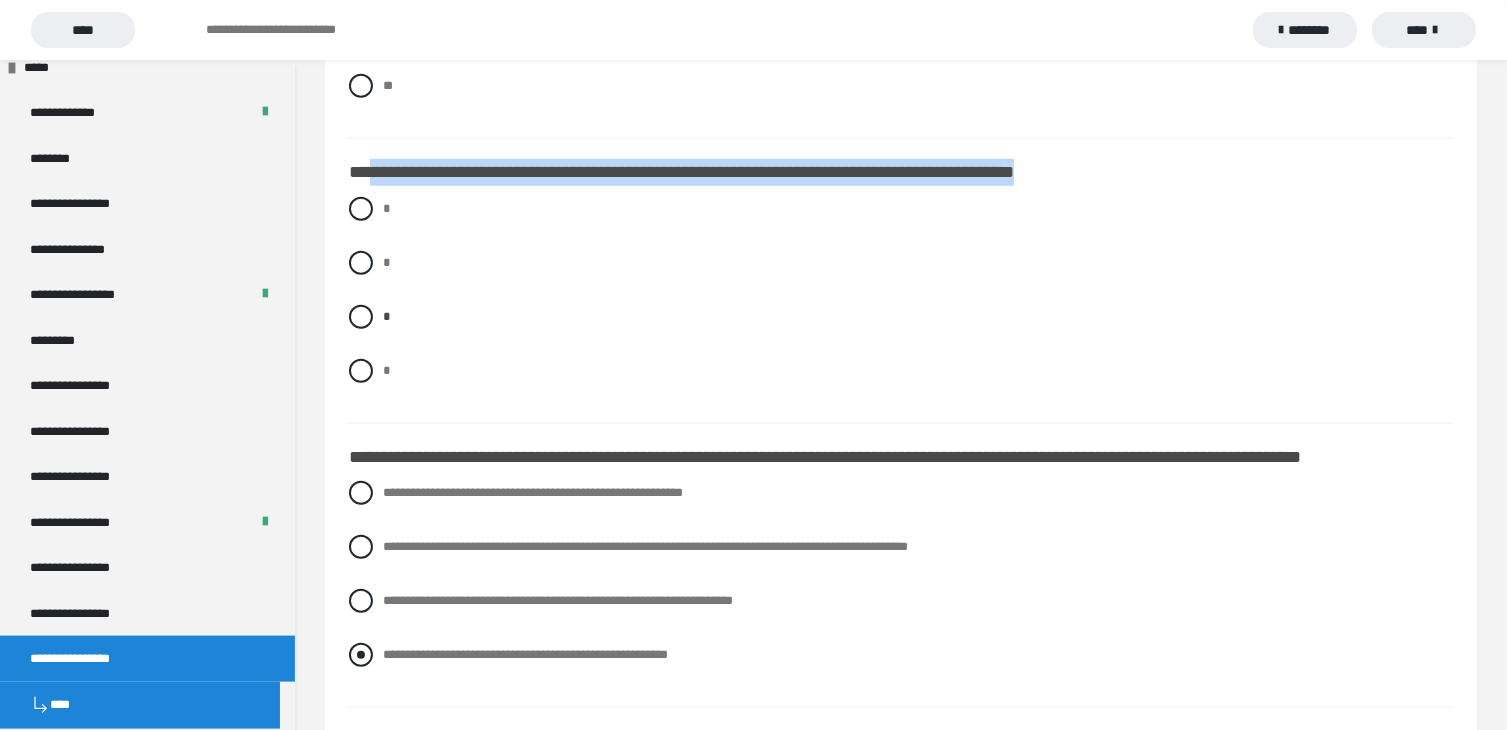 scroll, scrollTop: 1500, scrollLeft: 0, axis: vertical 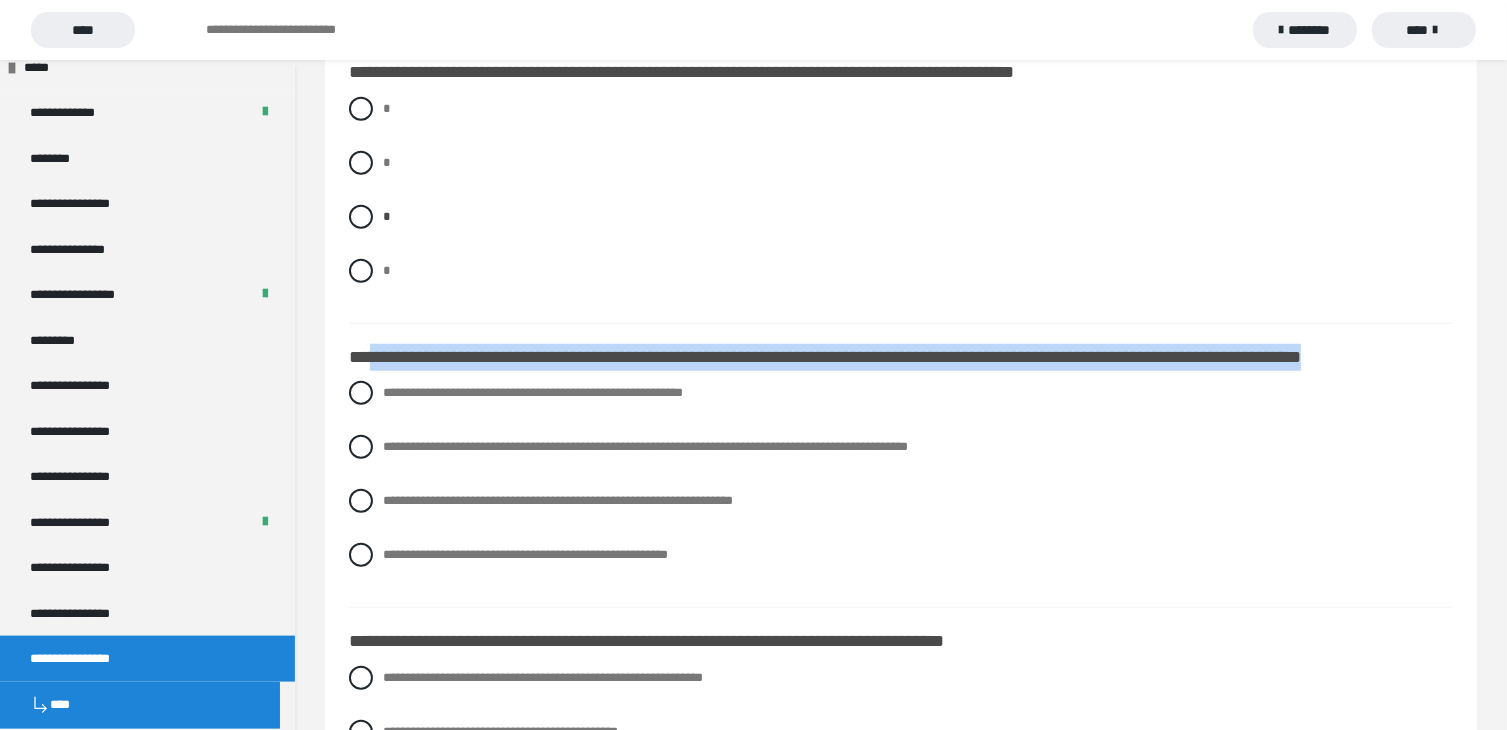 drag, startPoint x: 367, startPoint y: 351, endPoint x: 1459, endPoint y: 352, distance: 1092.0005 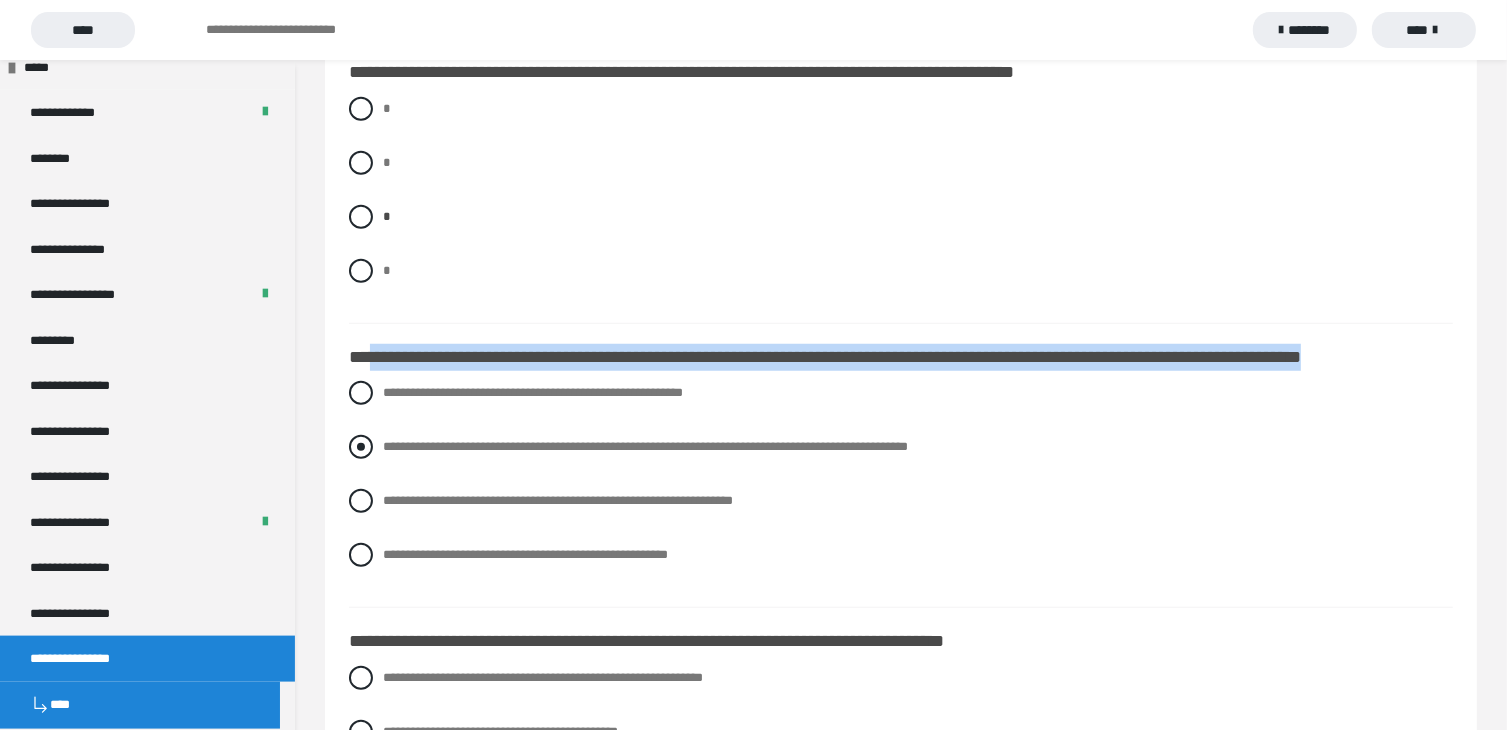 click at bounding box center (361, 447) 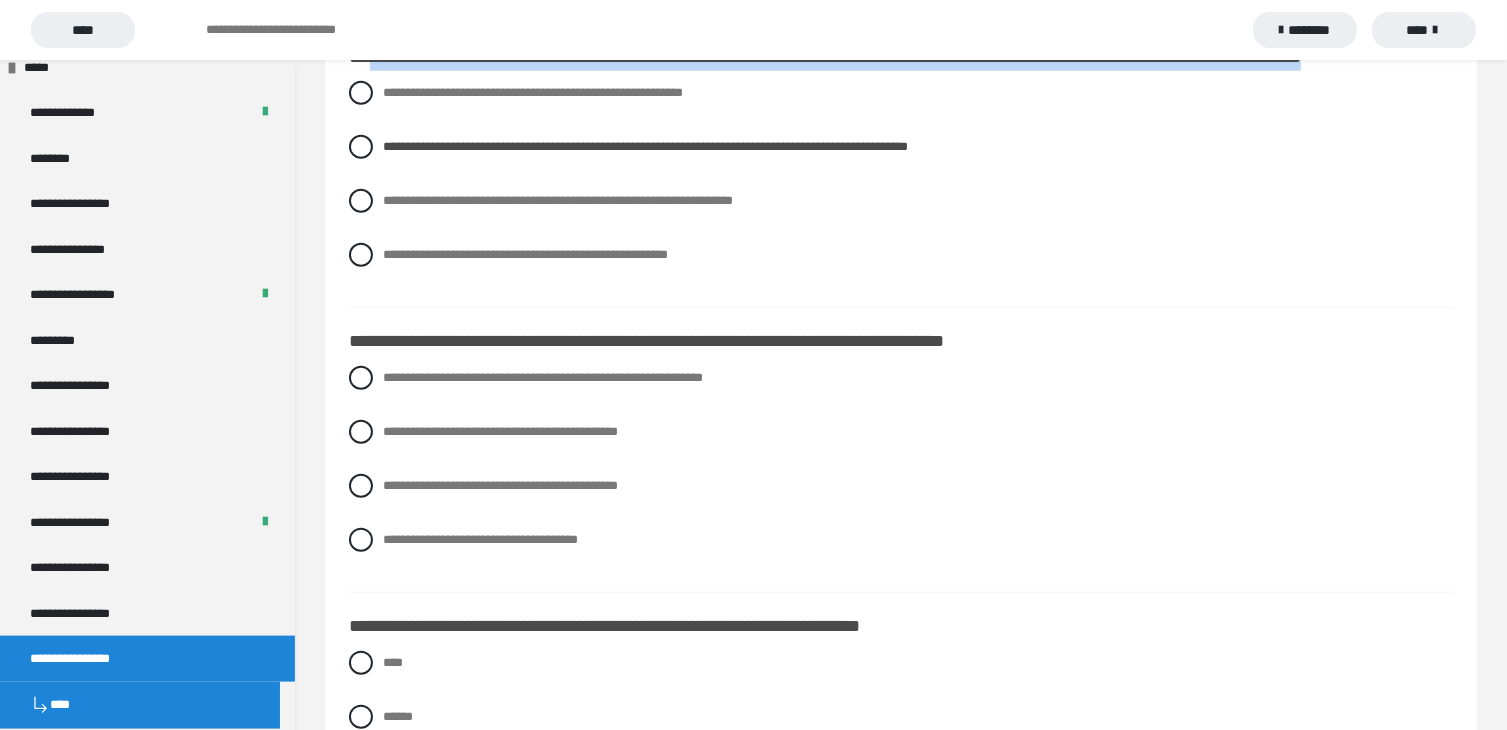 scroll, scrollTop: 1900, scrollLeft: 0, axis: vertical 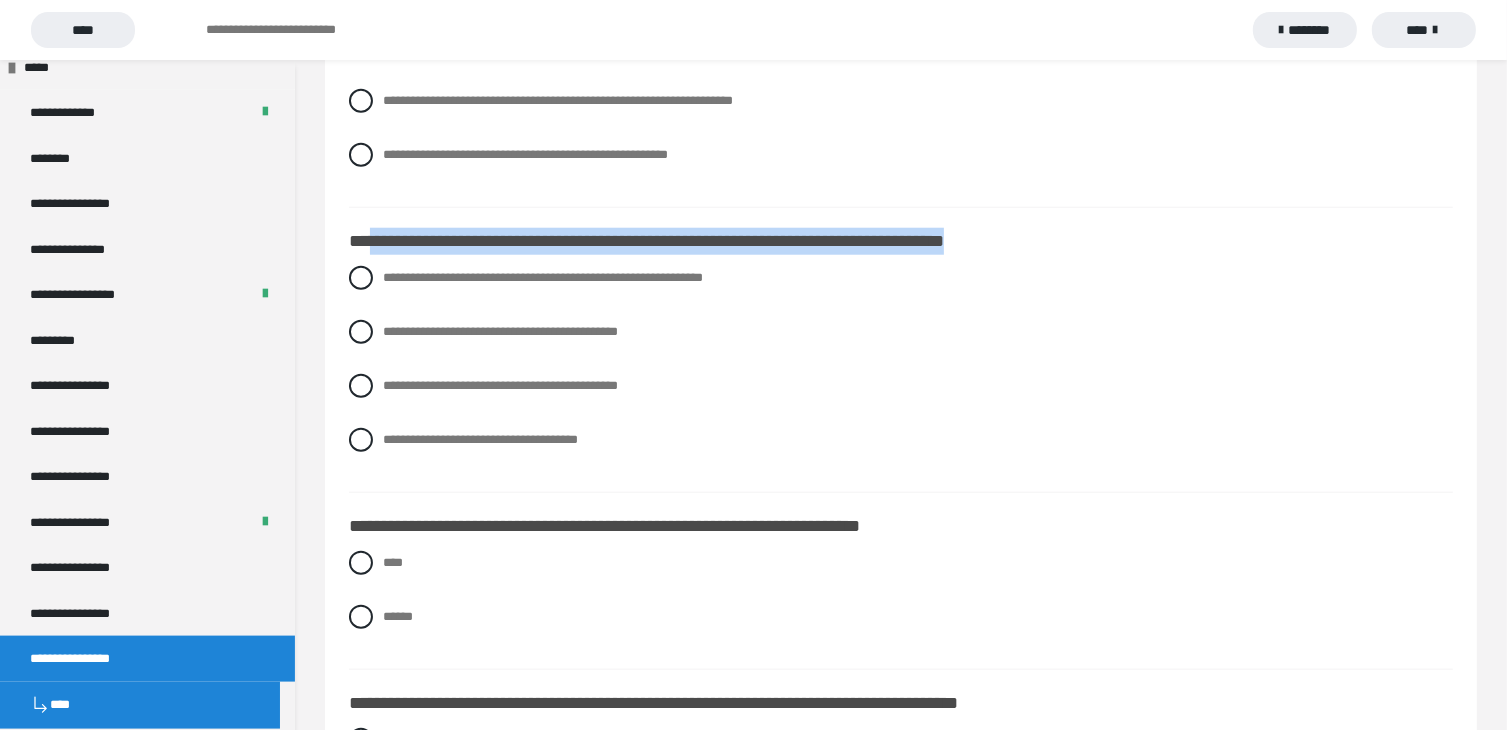 drag, startPoint x: 368, startPoint y: 237, endPoint x: 1086, endPoint y: 249, distance: 718.1003 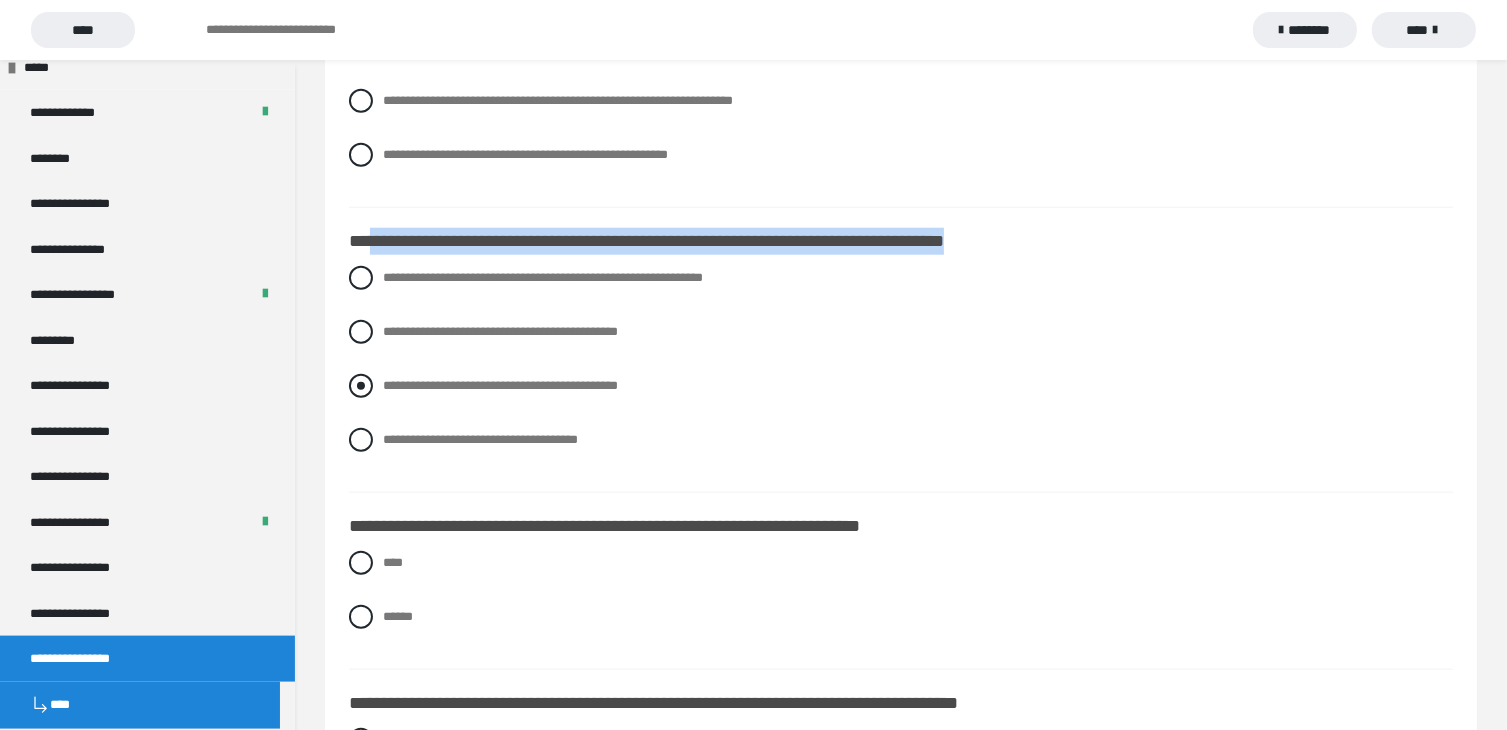 click at bounding box center (361, 386) 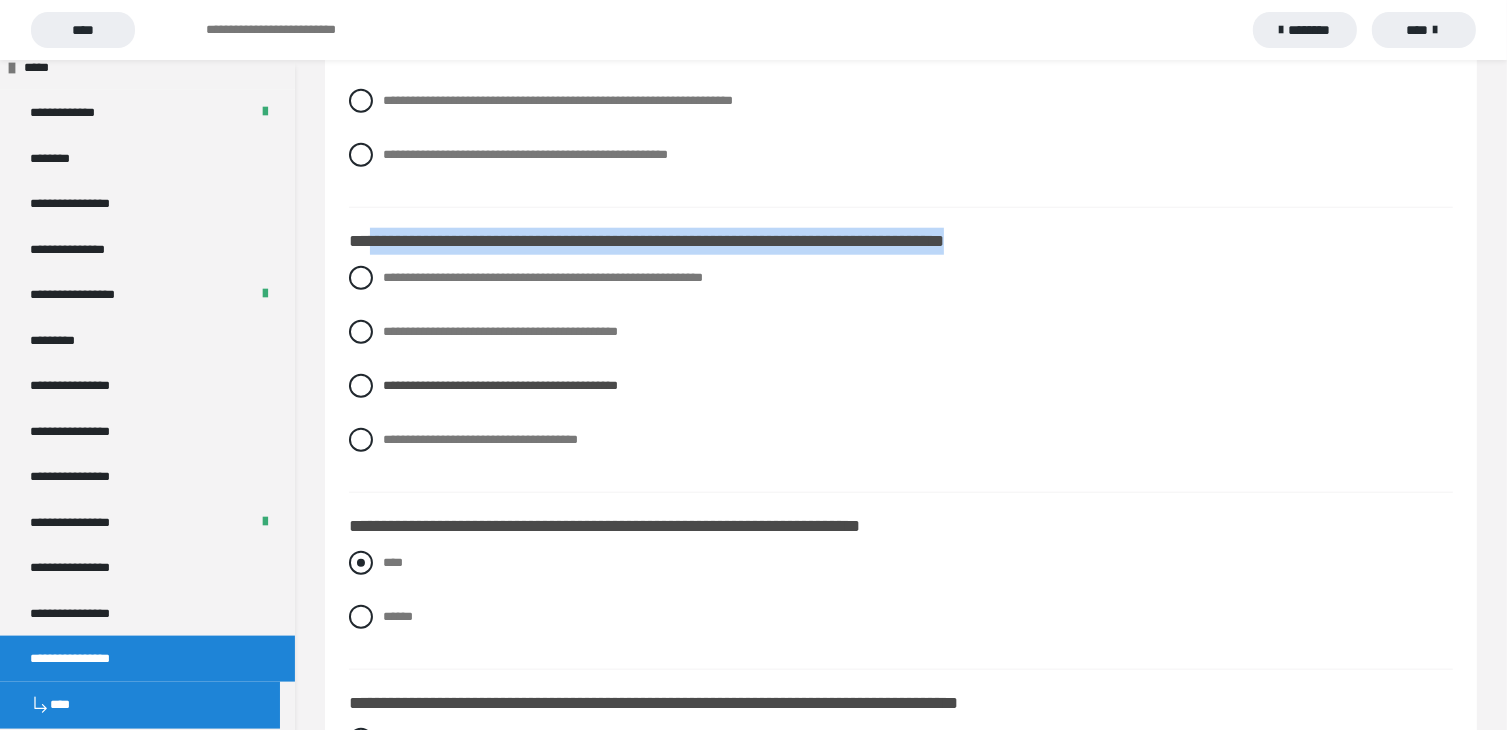 scroll, scrollTop: 2100, scrollLeft: 0, axis: vertical 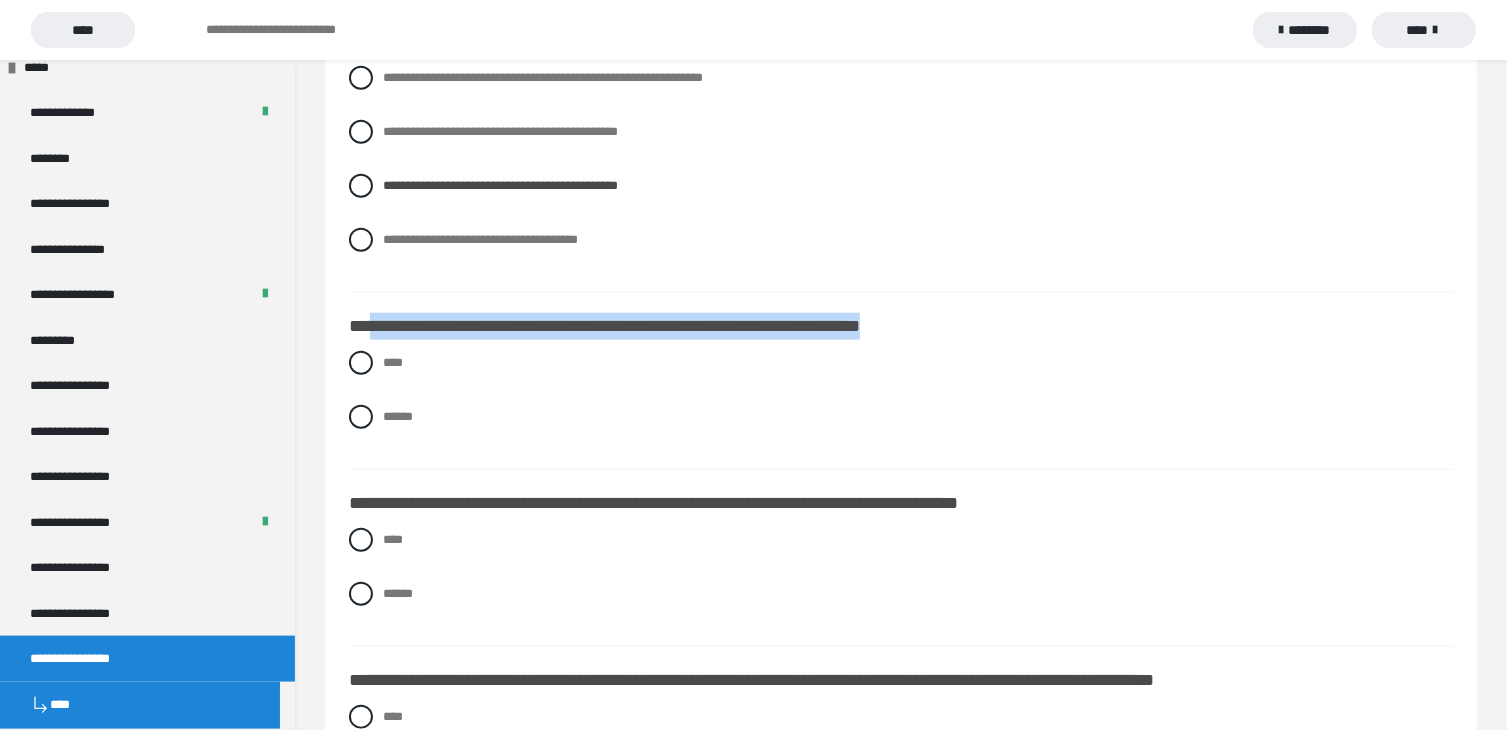 drag, startPoint x: 368, startPoint y: 325, endPoint x: 952, endPoint y: 320, distance: 584.0214 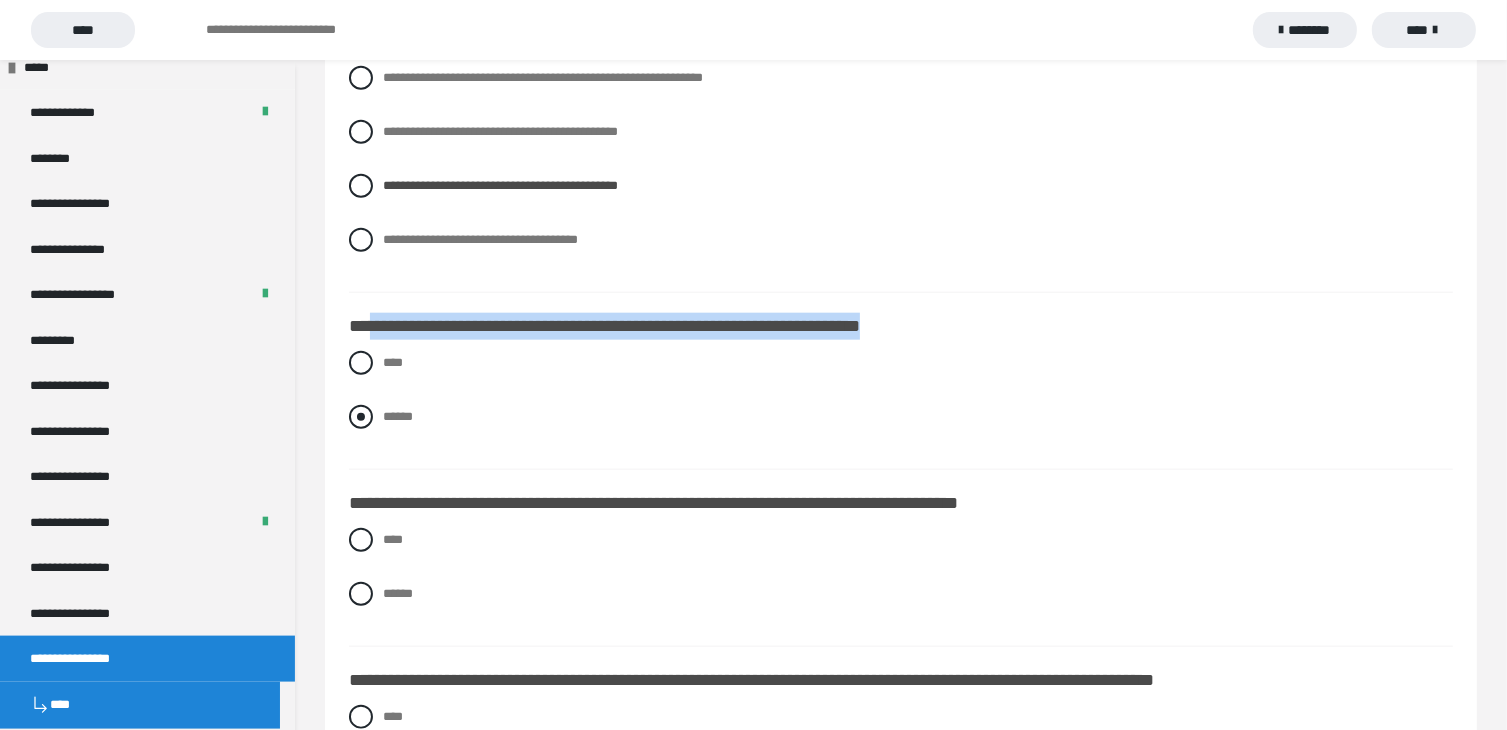 click at bounding box center [361, 417] 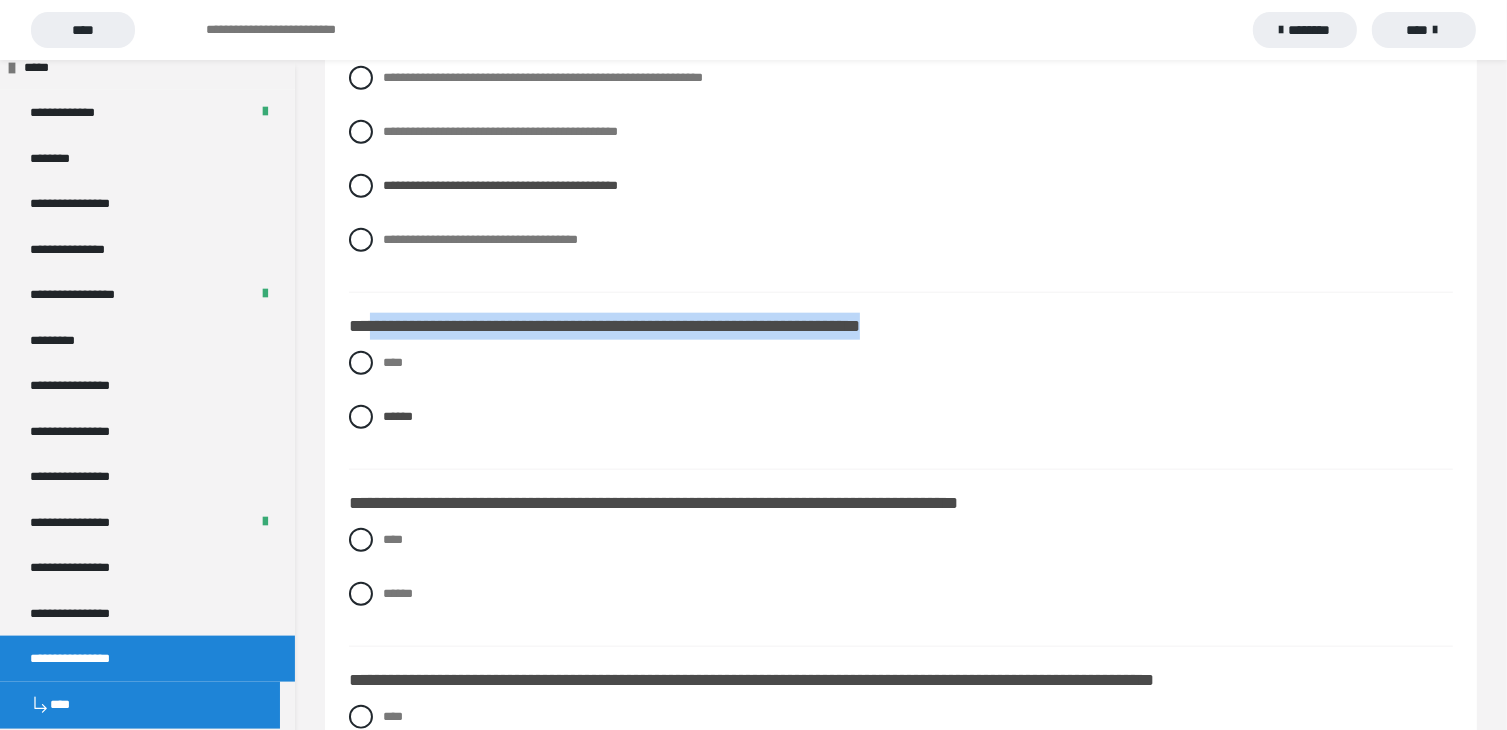 scroll, scrollTop: 2200, scrollLeft: 0, axis: vertical 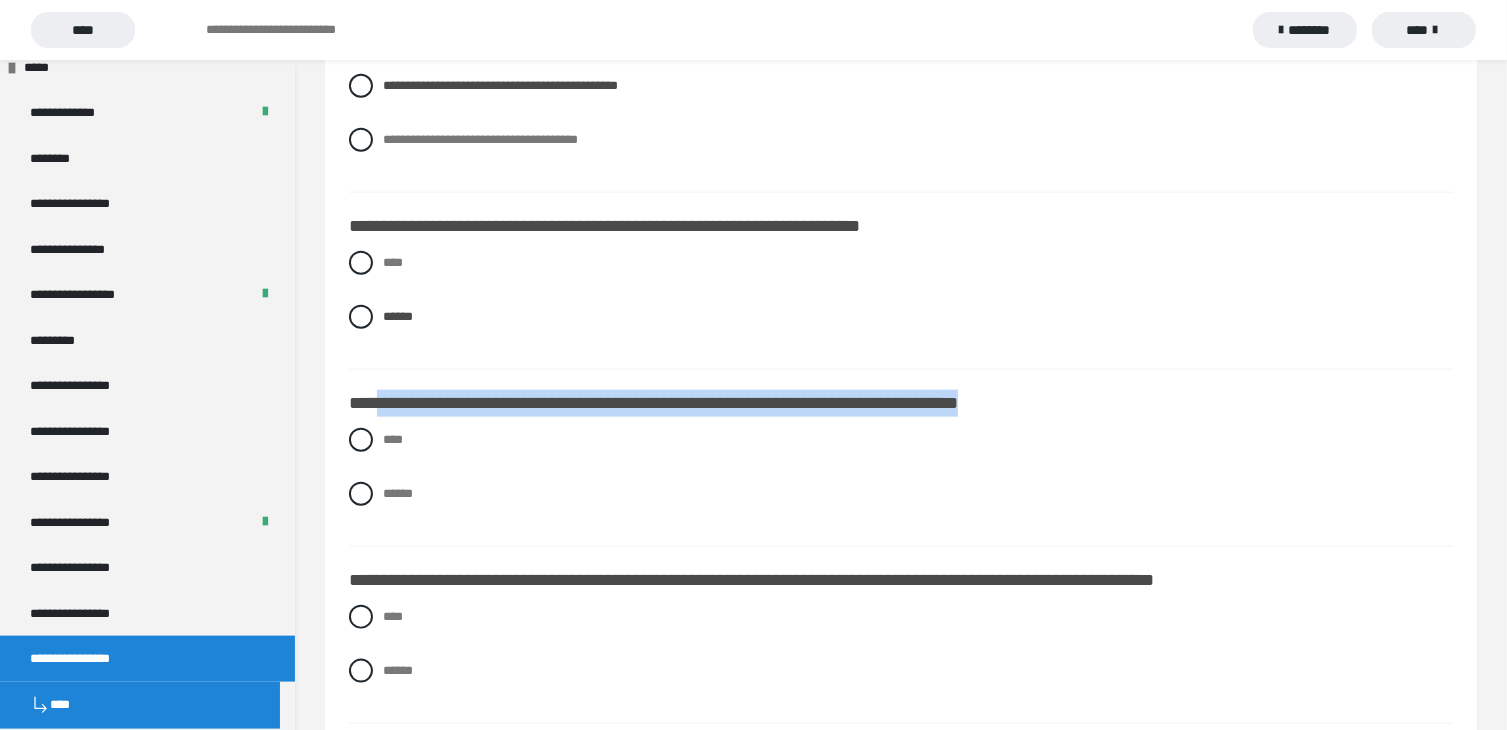 drag, startPoint x: 376, startPoint y: 400, endPoint x: 1047, endPoint y: 379, distance: 671.32855 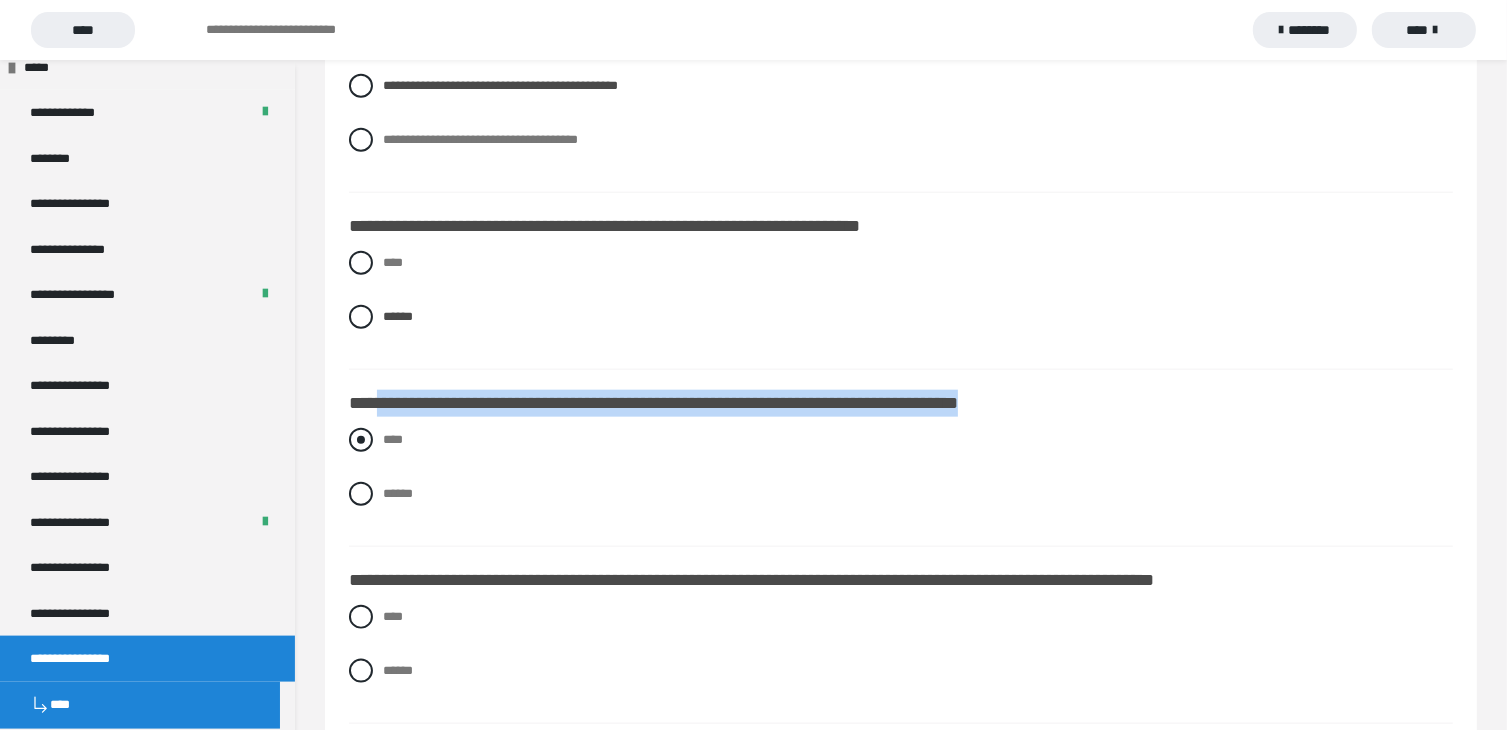 click at bounding box center [361, 440] 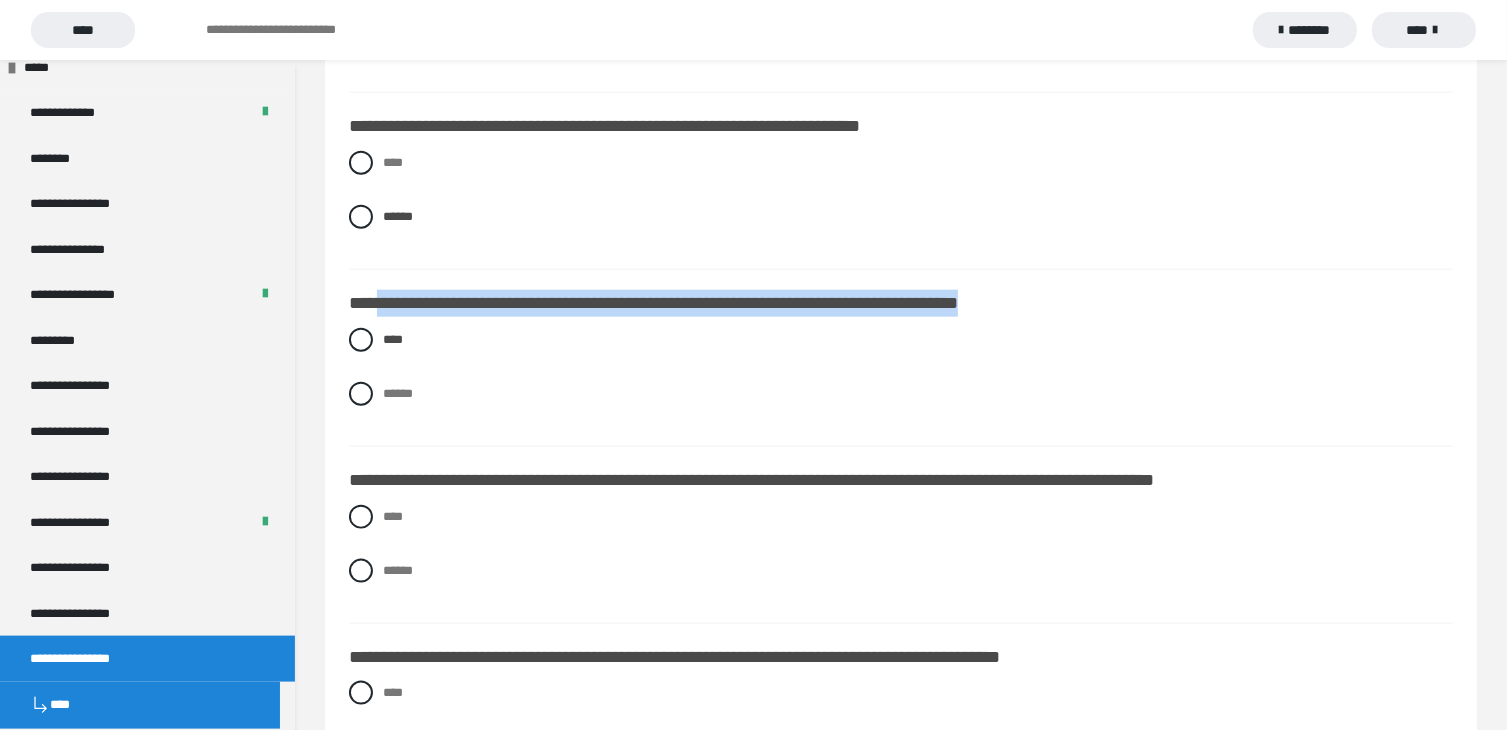 scroll, scrollTop: 2400, scrollLeft: 0, axis: vertical 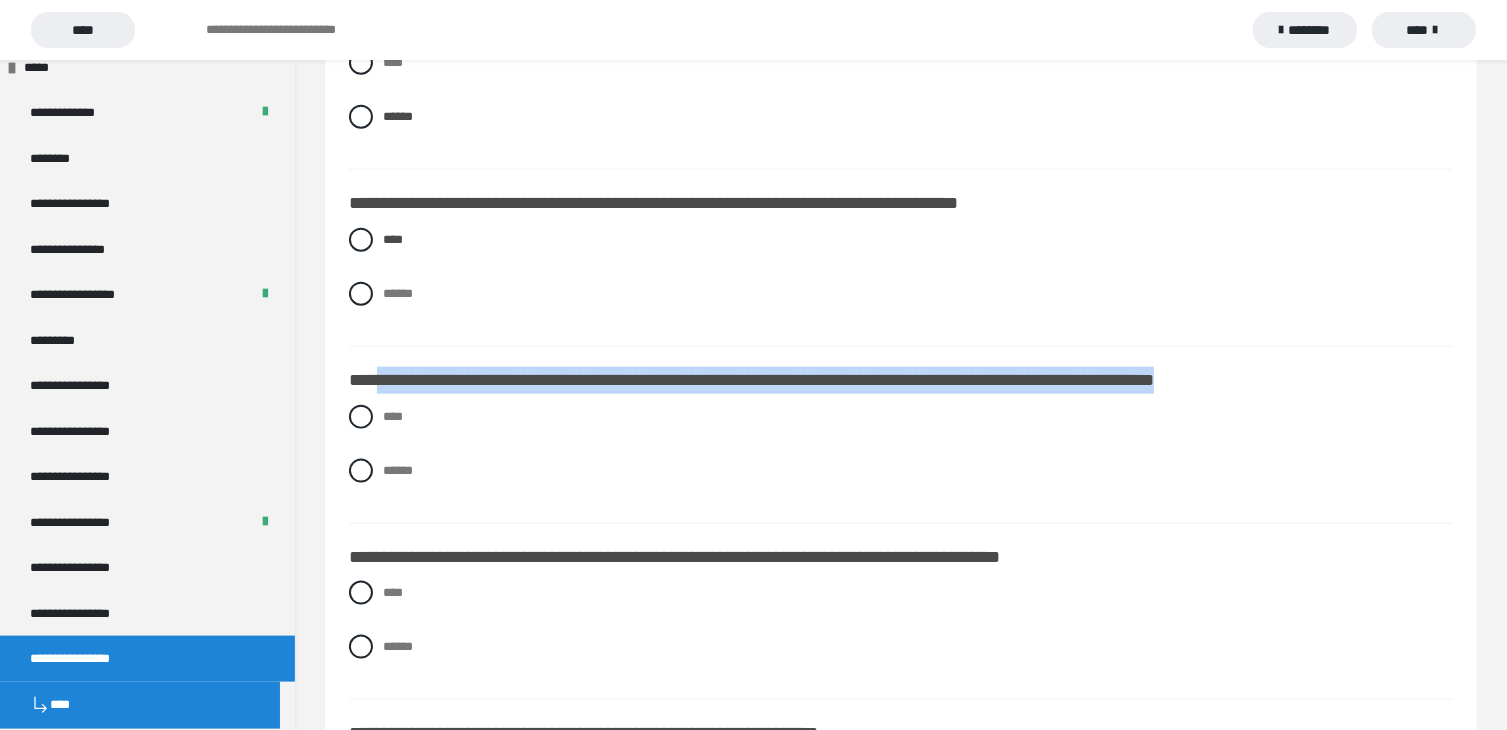 drag, startPoint x: 378, startPoint y: 381, endPoint x: 1338, endPoint y: 368, distance: 960.088 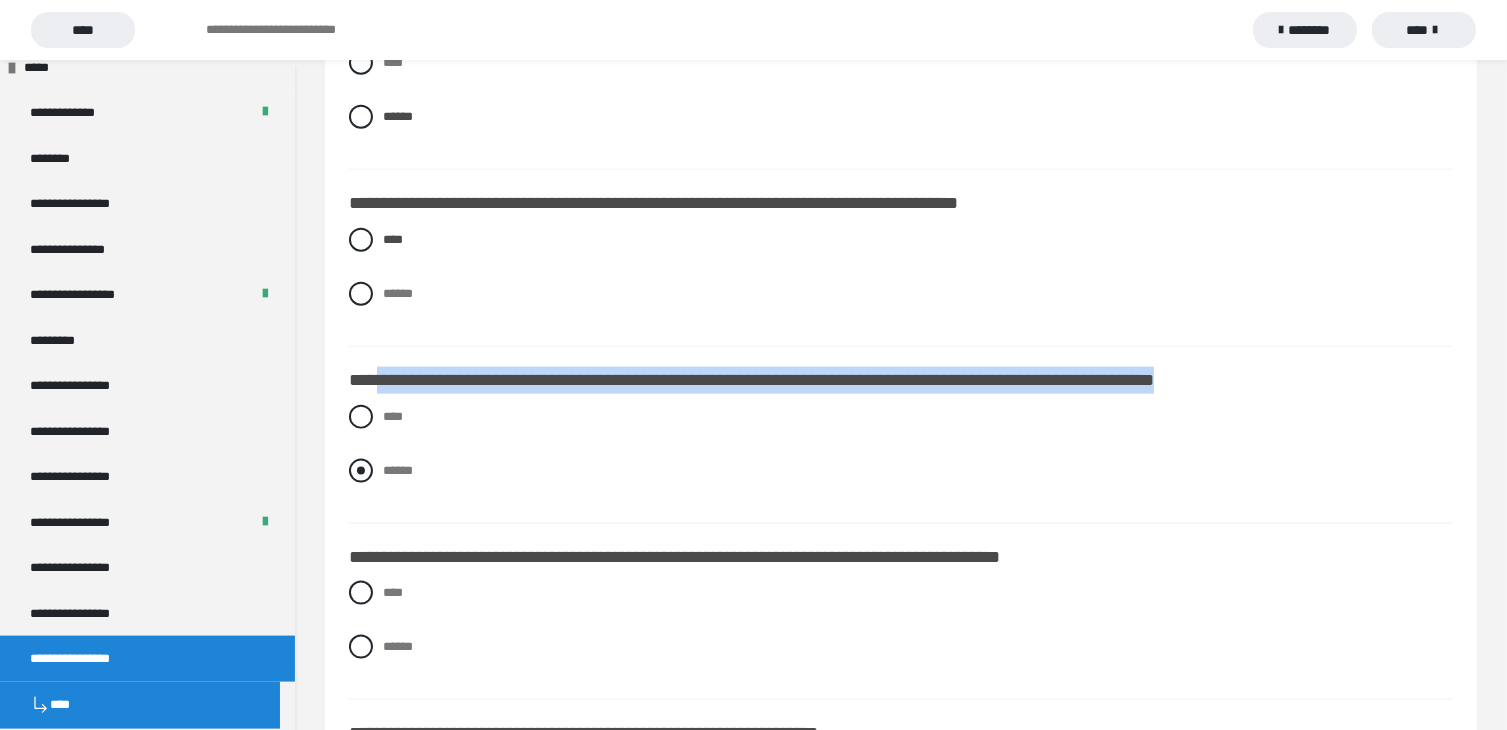 click at bounding box center [361, 471] 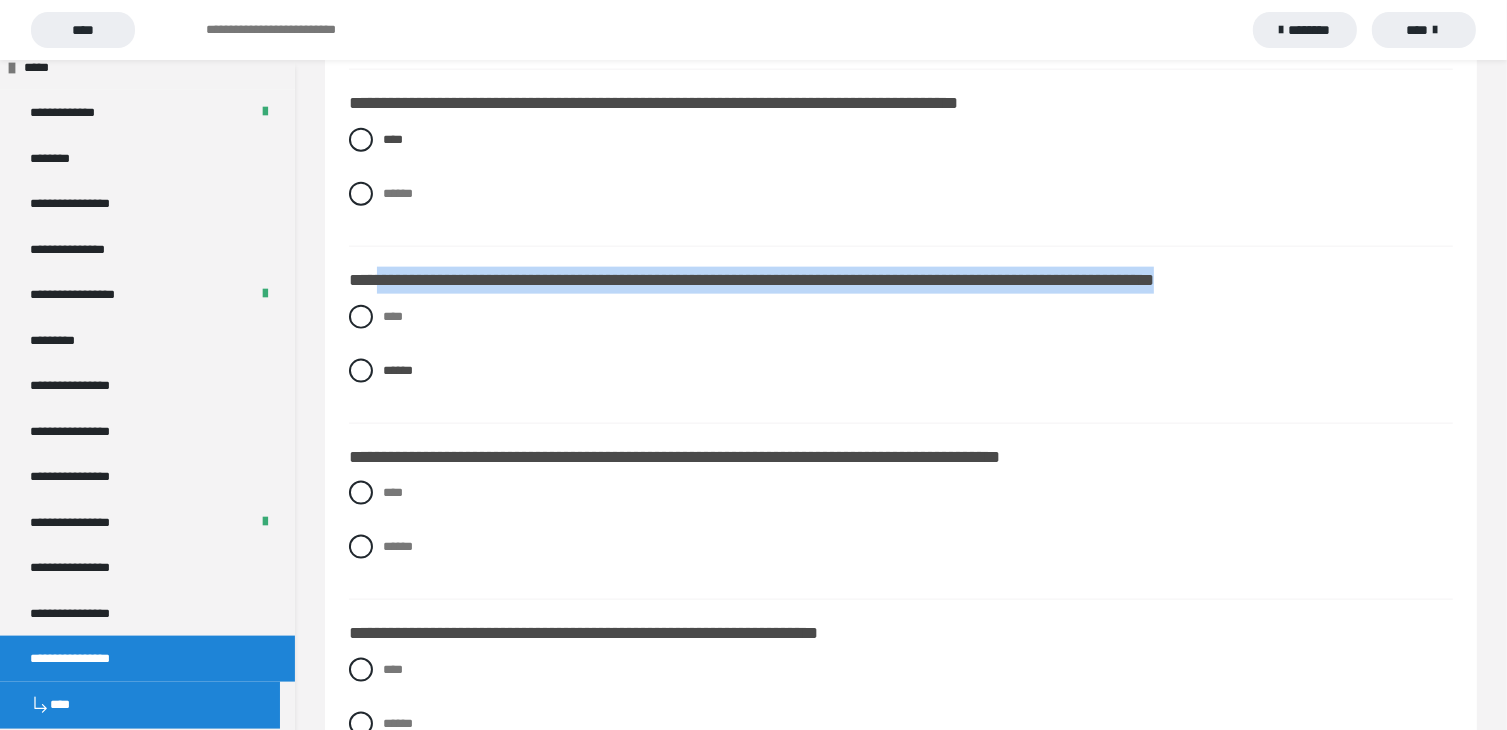 scroll, scrollTop: 2600, scrollLeft: 0, axis: vertical 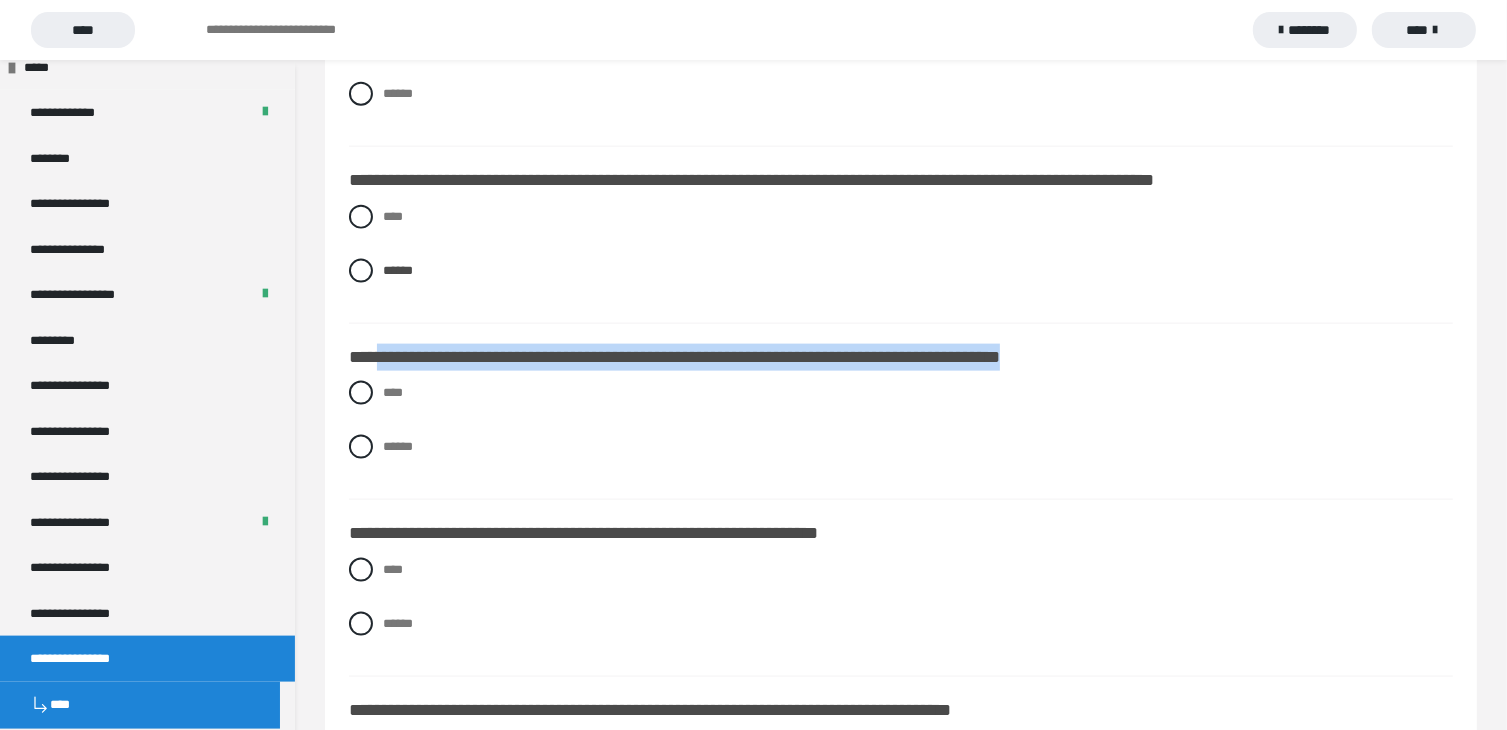 drag, startPoint x: 381, startPoint y: 353, endPoint x: 1036, endPoint y: 372, distance: 655.2755 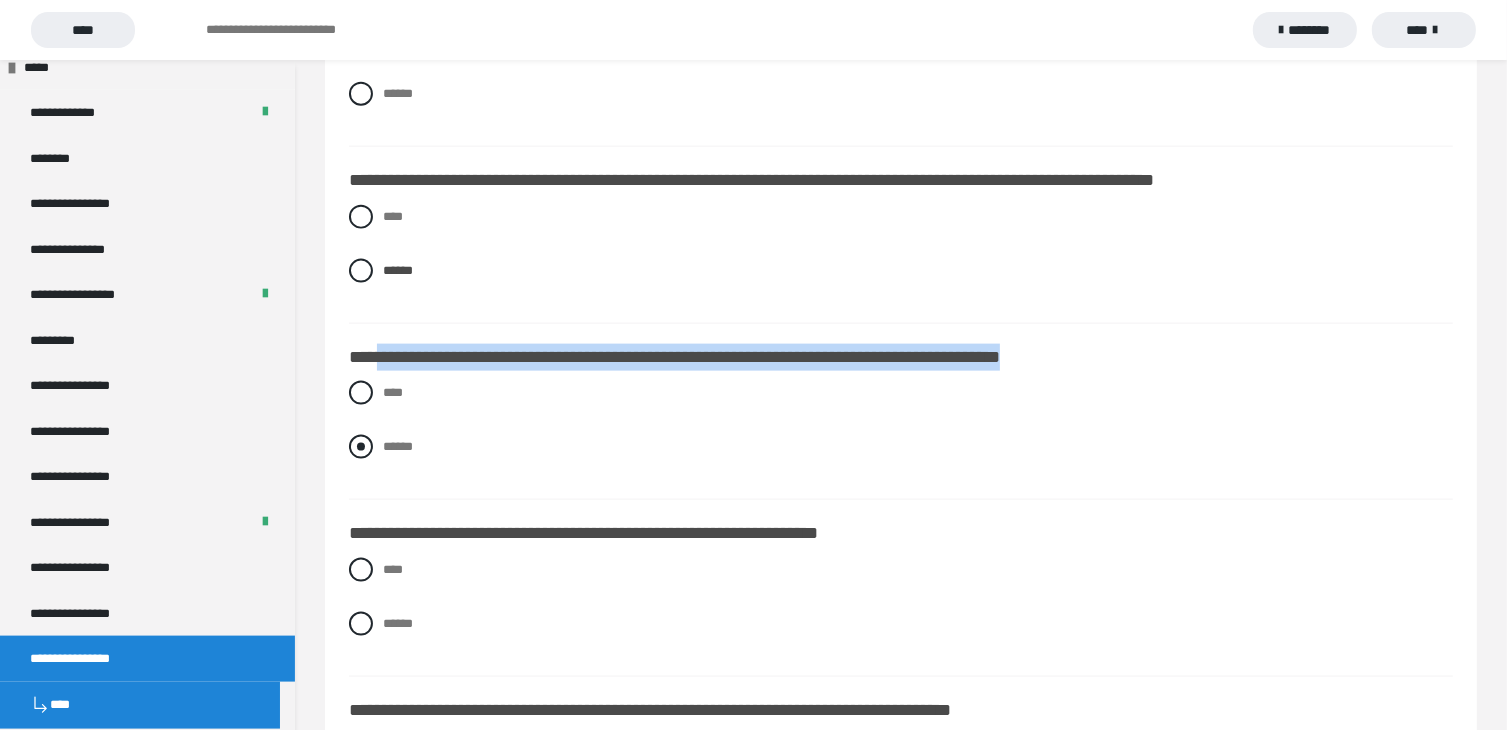 click on "******" at bounding box center (901, 447) 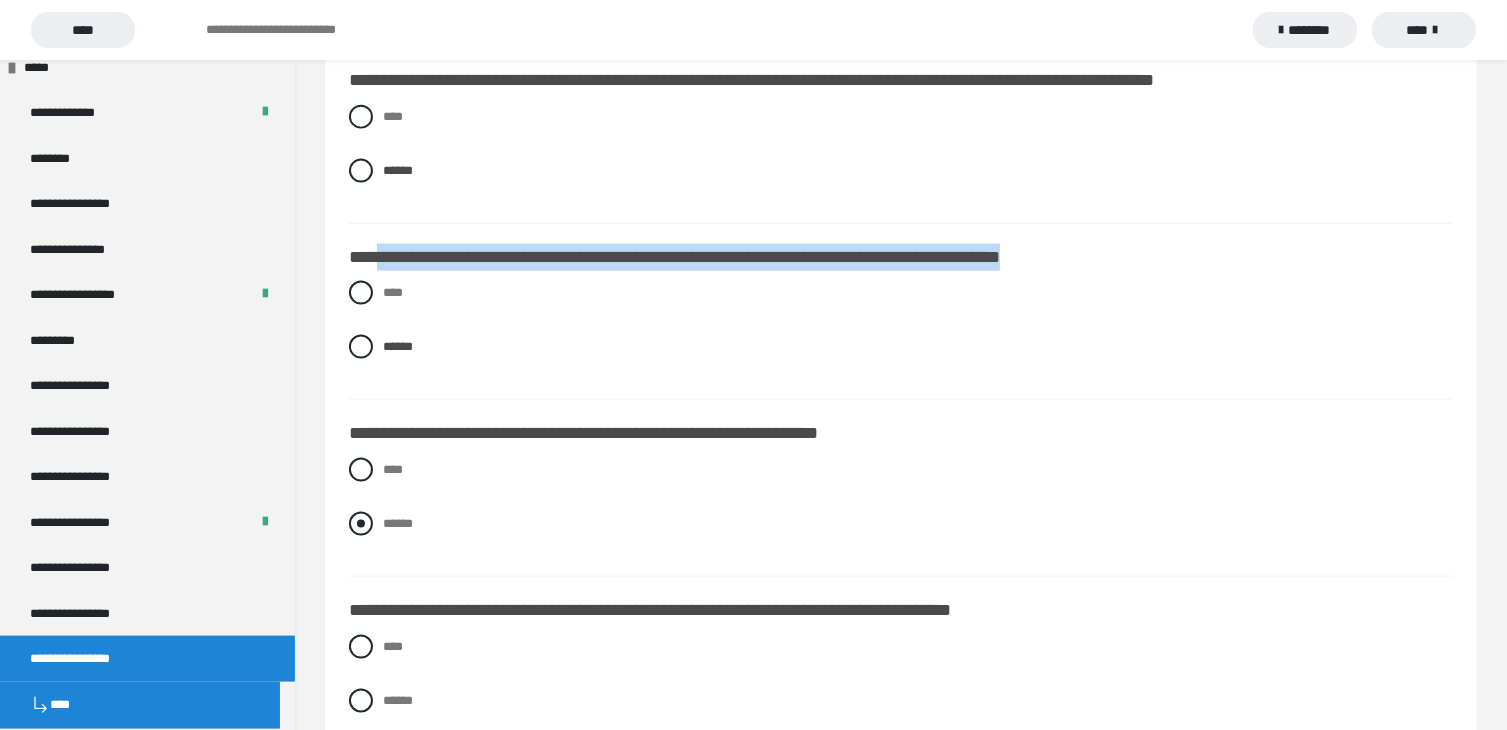 scroll, scrollTop: 2800, scrollLeft: 0, axis: vertical 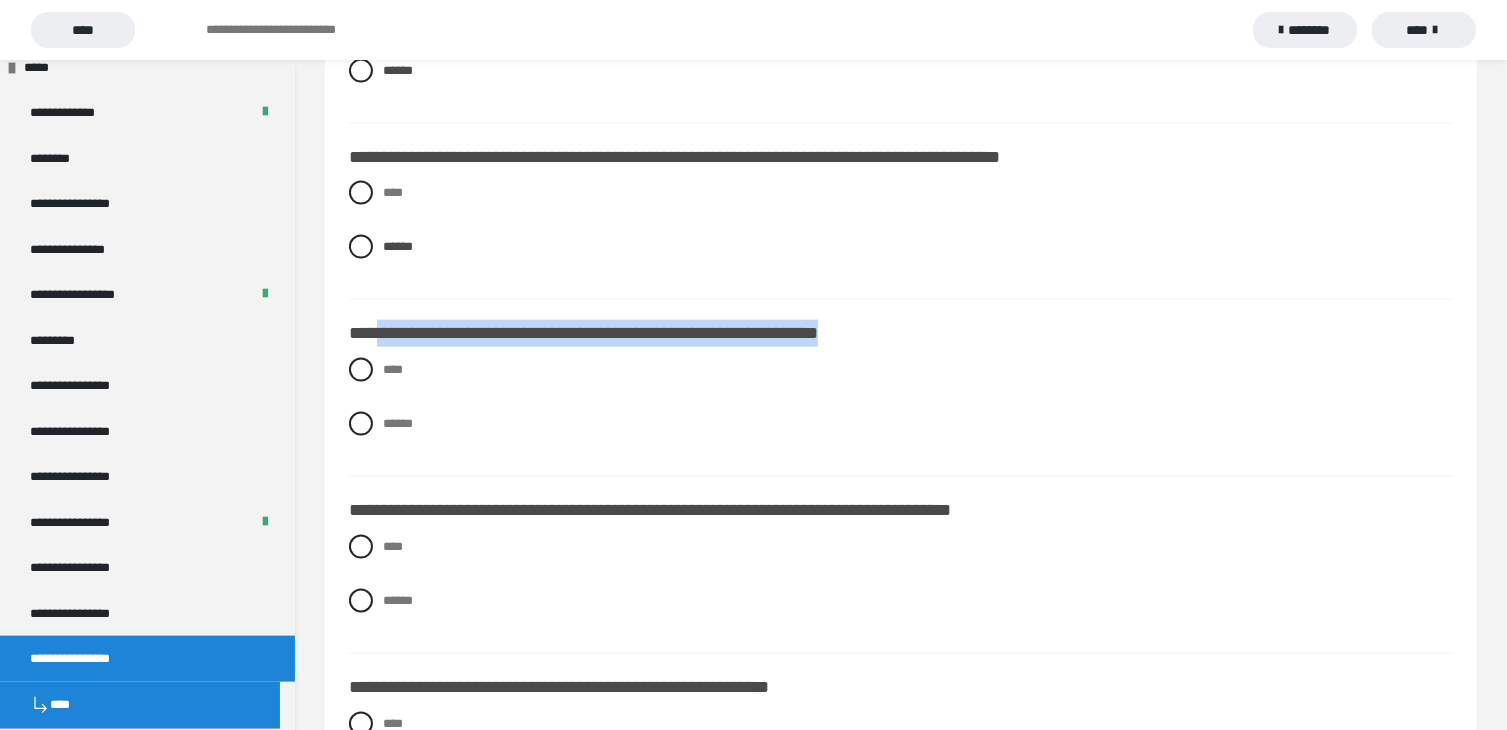drag, startPoint x: 376, startPoint y: 329, endPoint x: 940, endPoint y: 337, distance: 564.05676 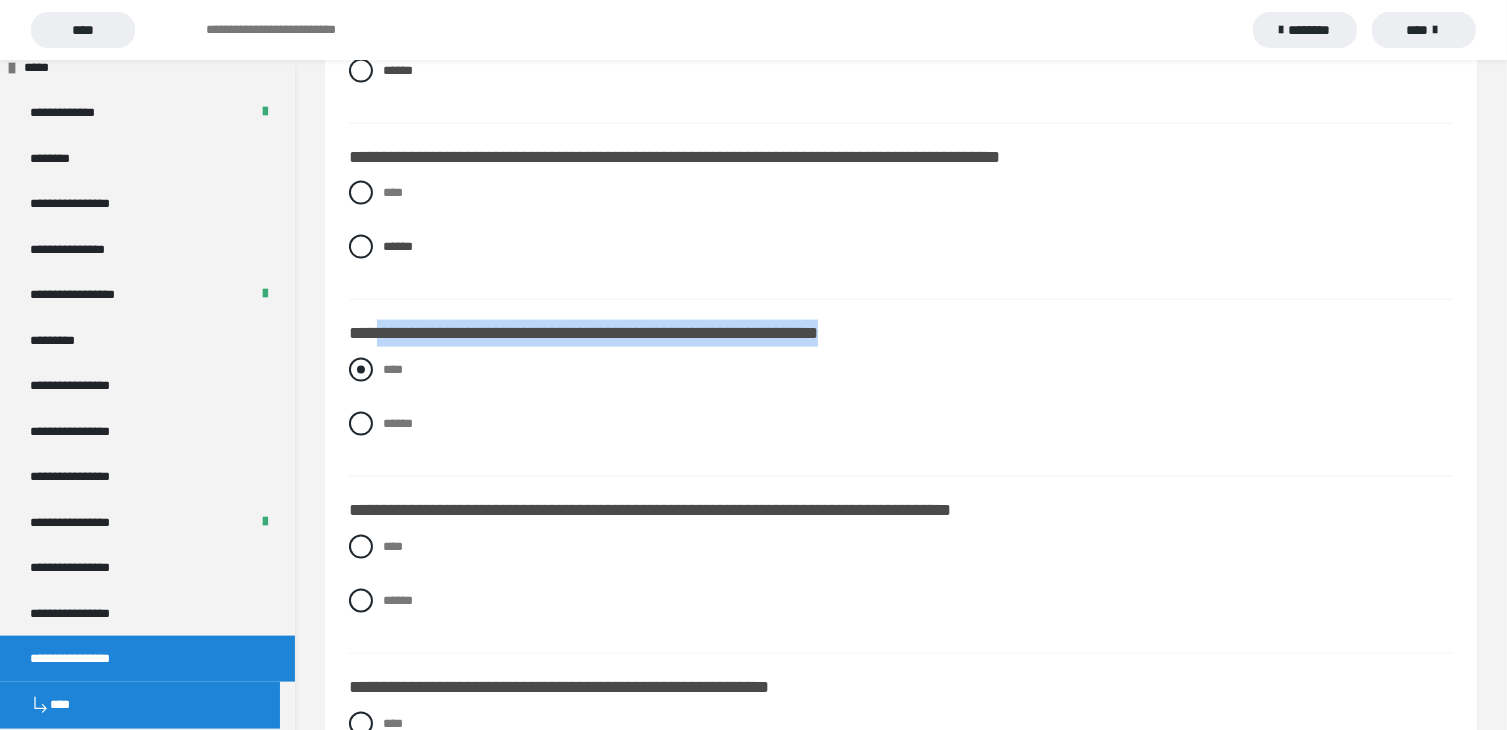 click on "****" at bounding box center (901, 370) 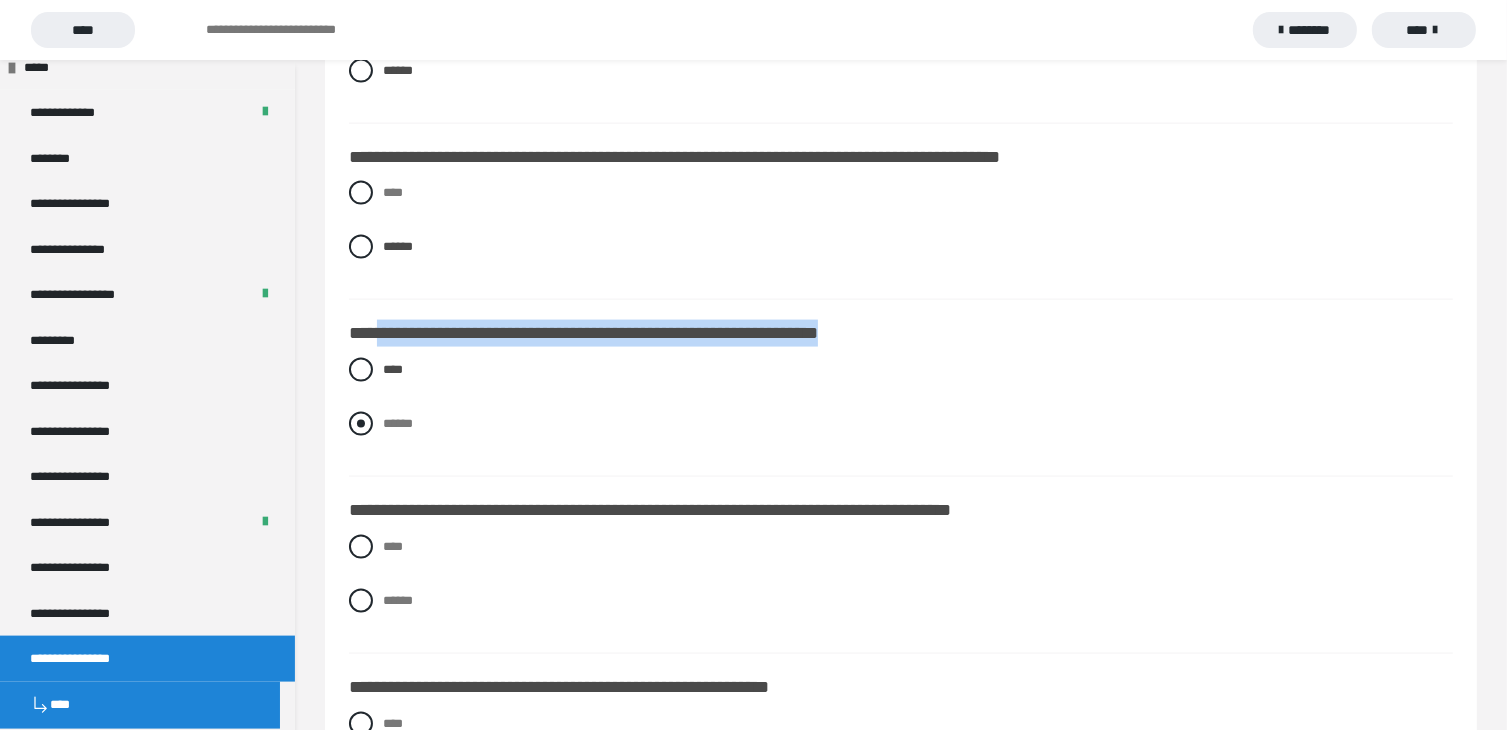 click on "******" at bounding box center [901, 424] 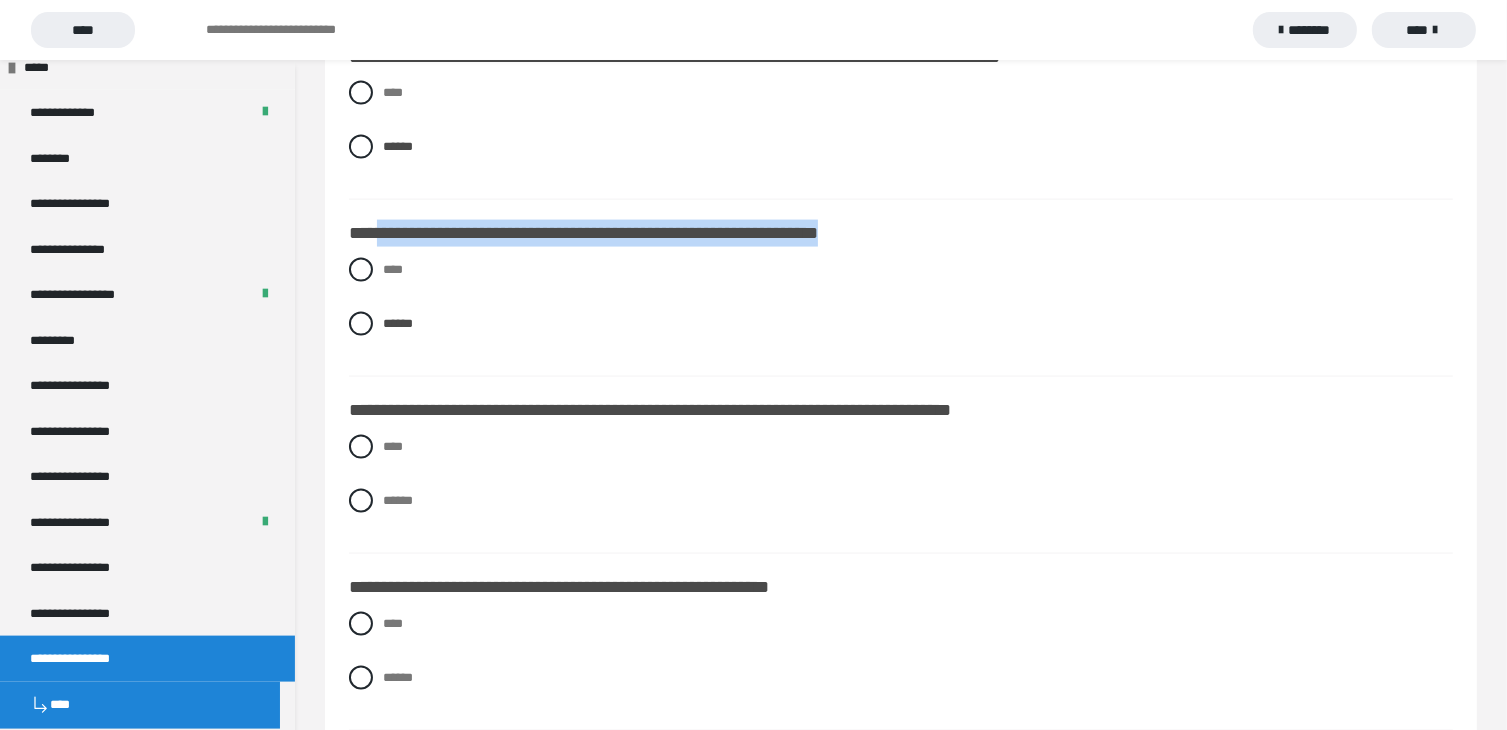 scroll, scrollTop: 3000, scrollLeft: 0, axis: vertical 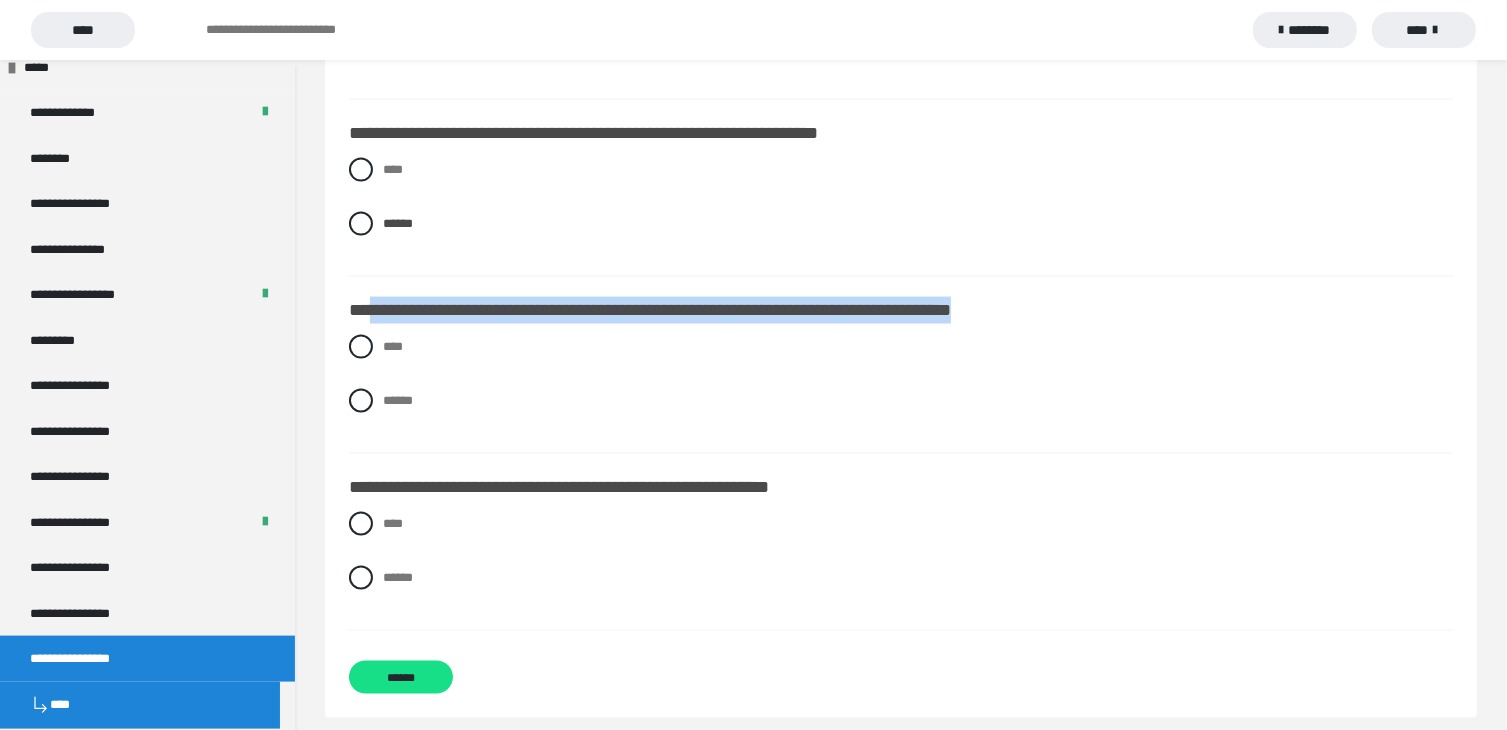 drag, startPoint x: 375, startPoint y: 302, endPoint x: 1072, endPoint y: 305, distance: 697.0065 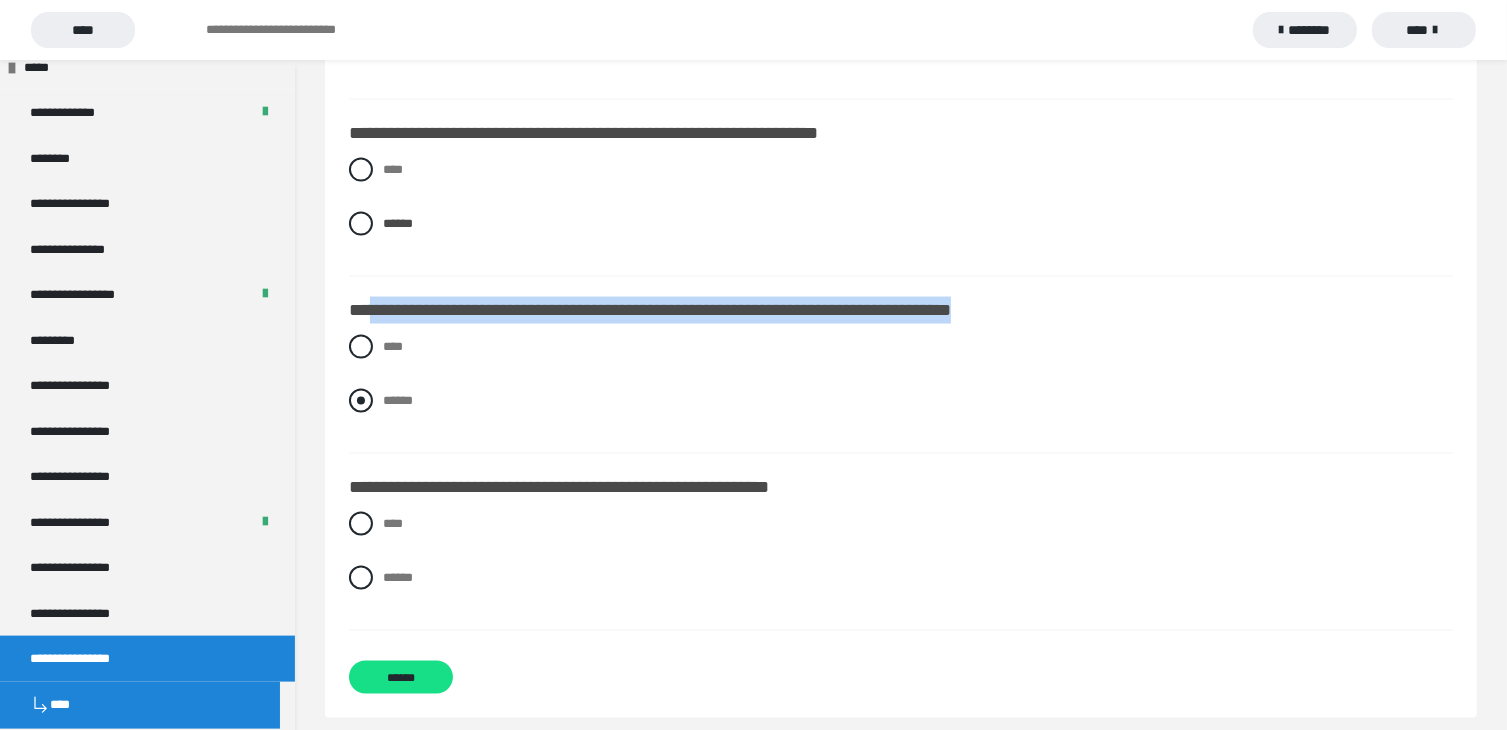 click on "******" at bounding box center (901, 401) 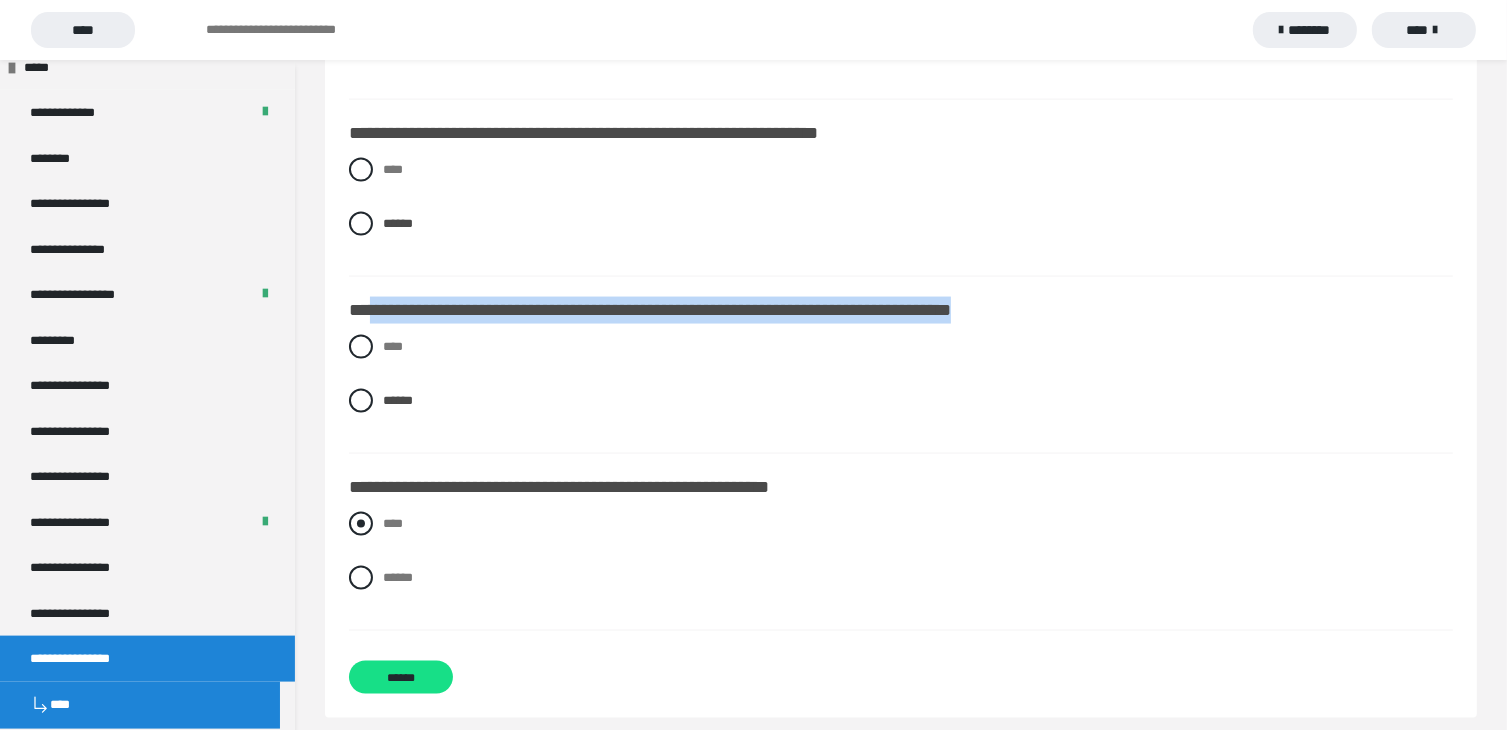 click at bounding box center (361, 524) 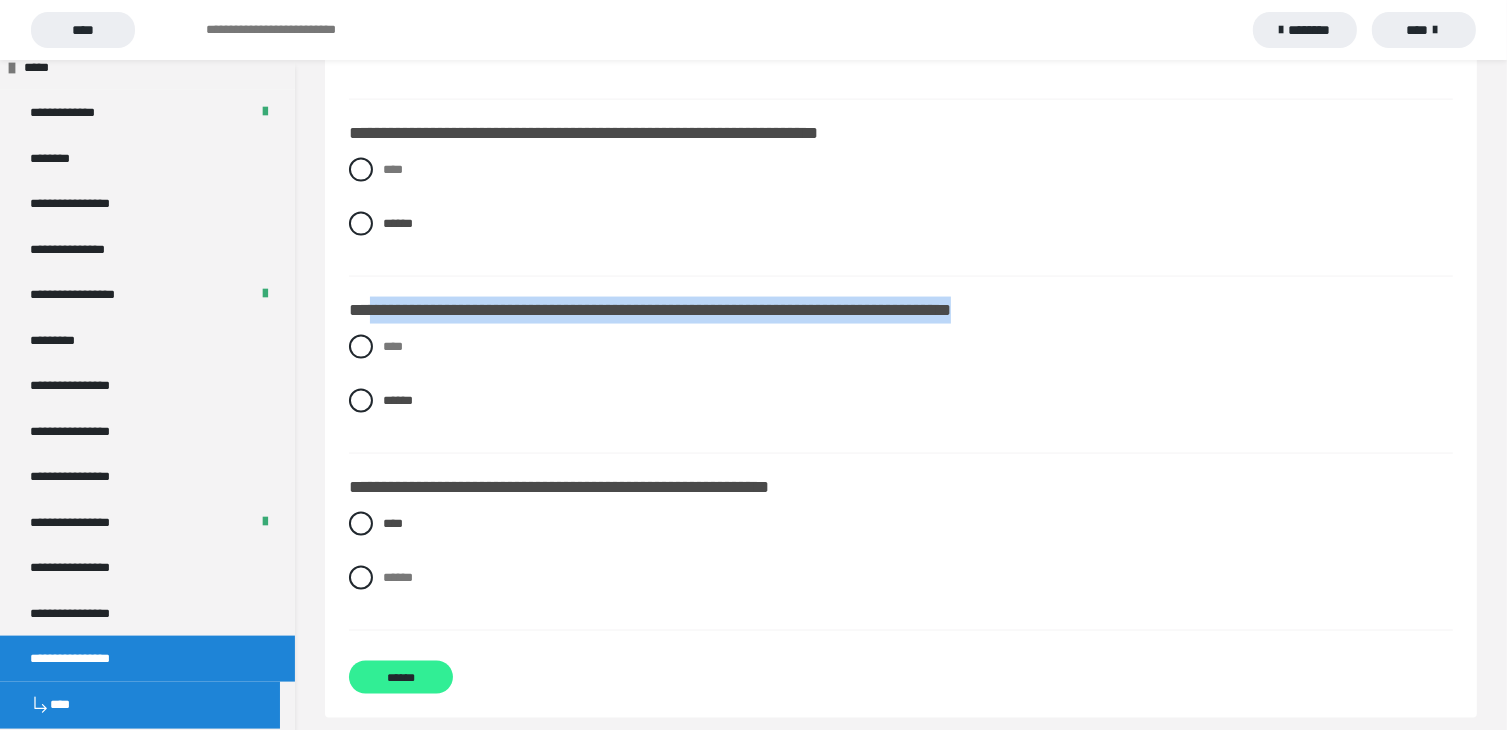 click on "******" at bounding box center [401, 677] 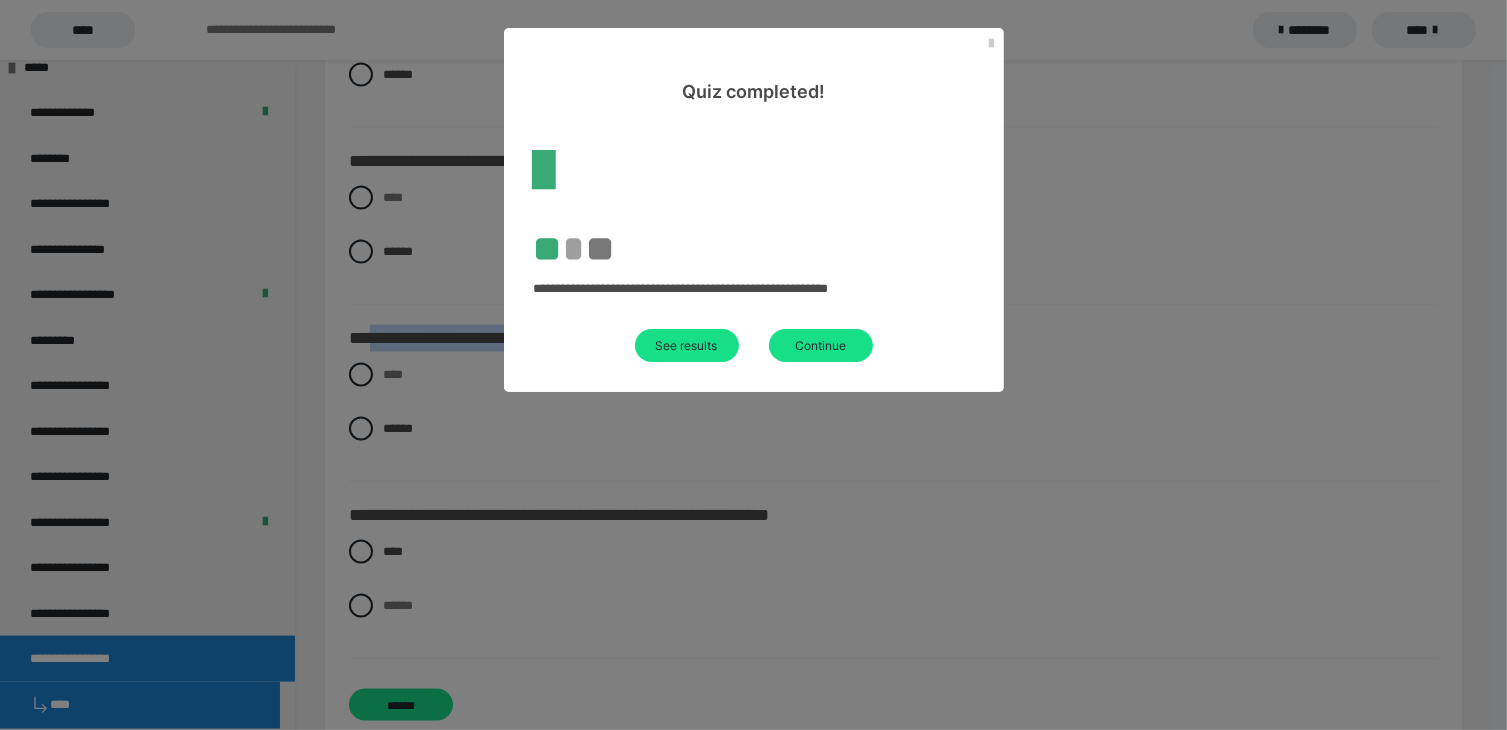 scroll, scrollTop: 60, scrollLeft: 0, axis: vertical 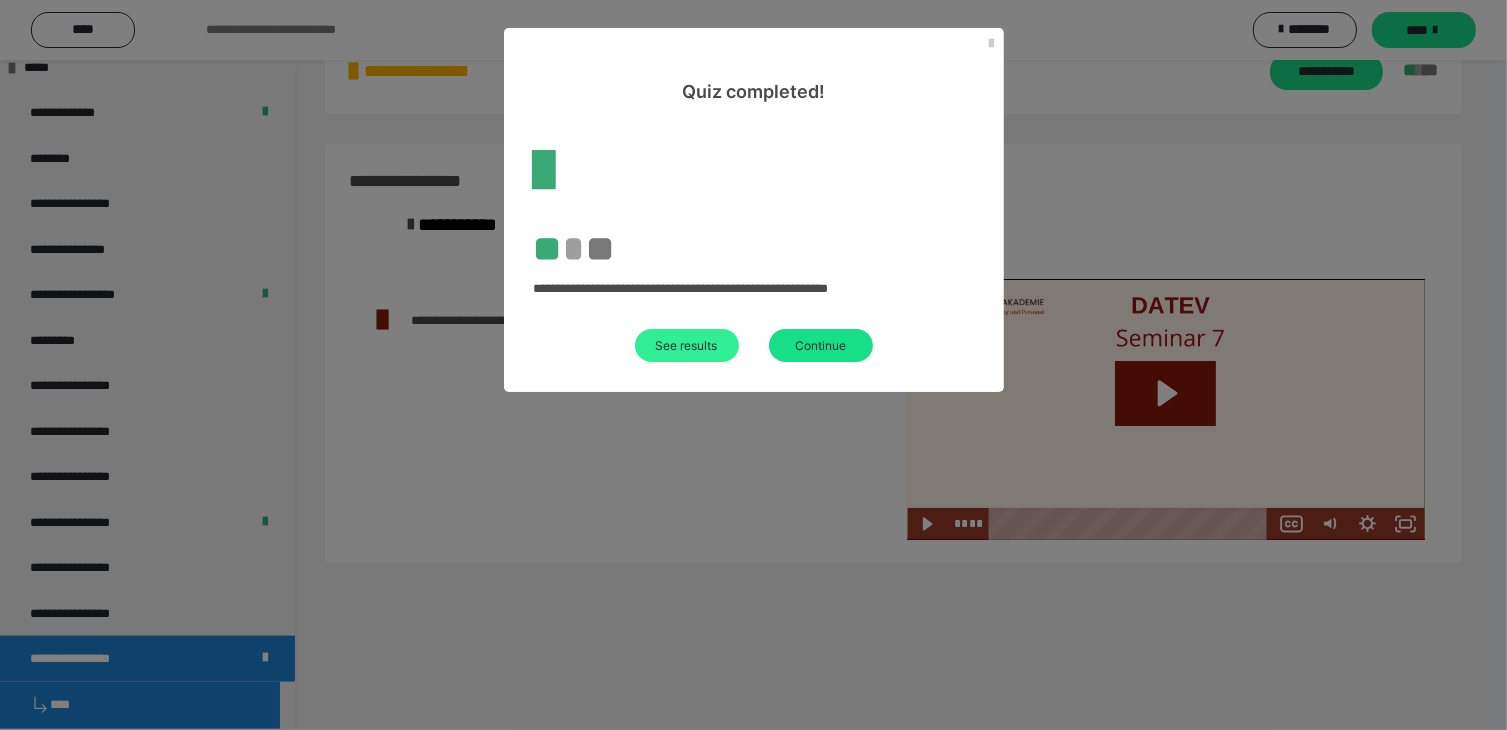 click on "See results" at bounding box center [687, 345] 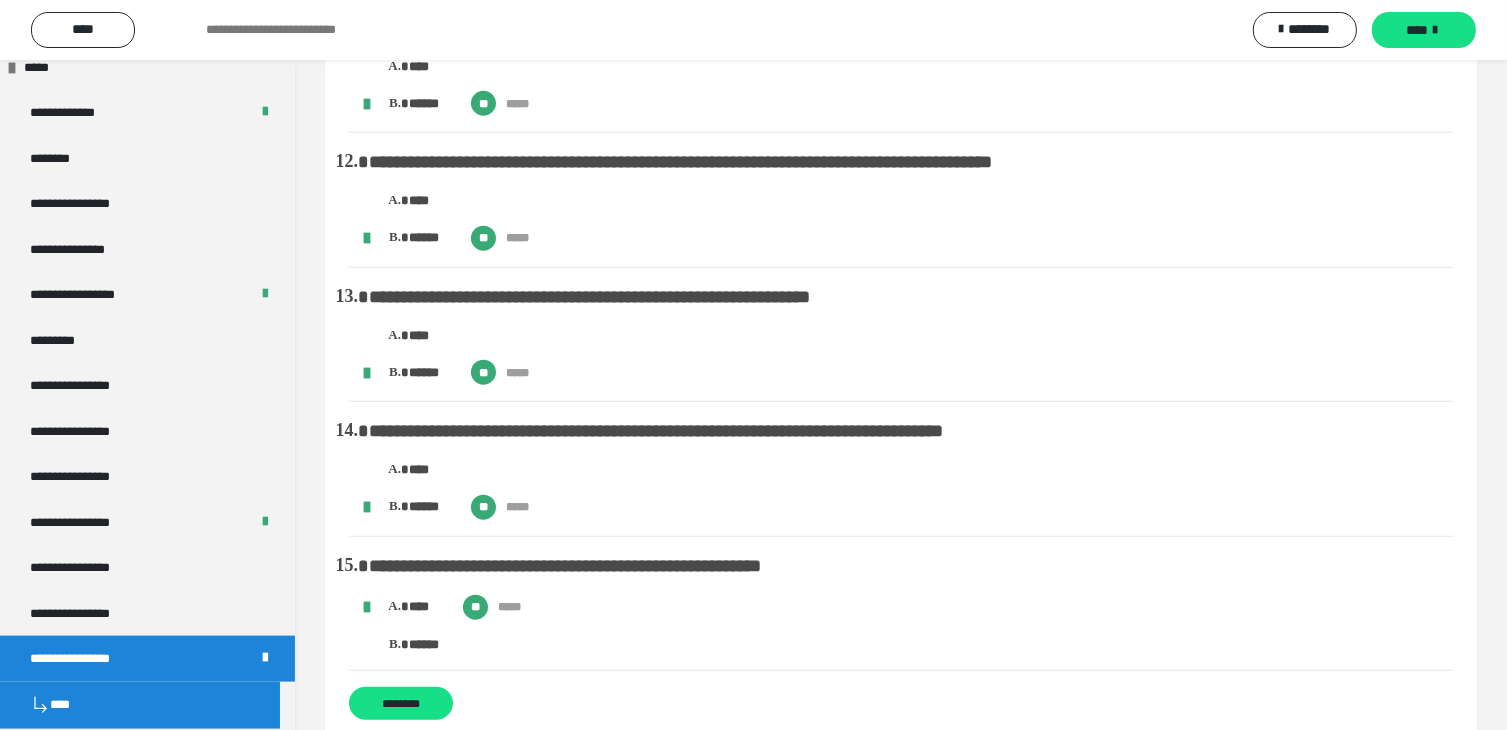scroll, scrollTop: 2300, scrollLeft: 0, axis: vertical 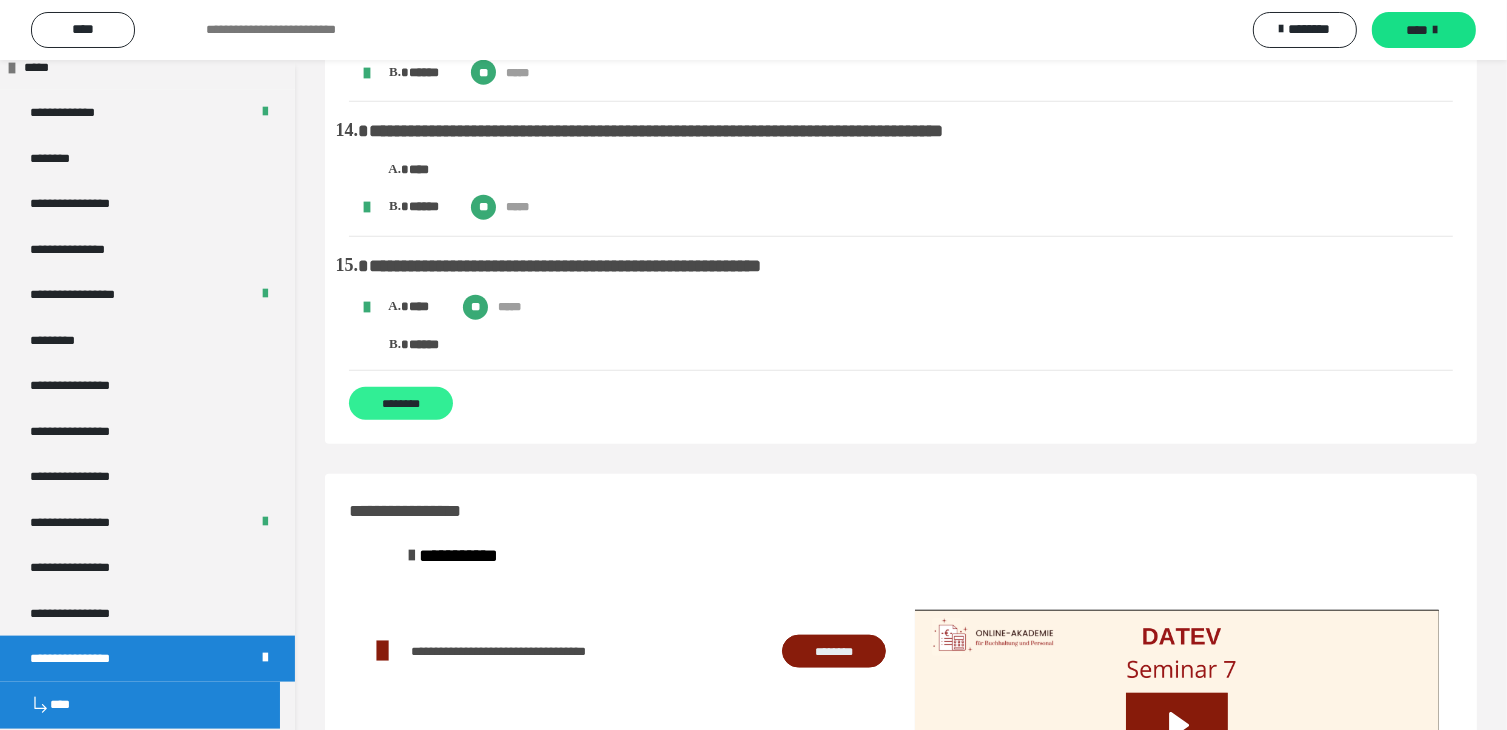 click on "********" at bounding box center (401, 403) 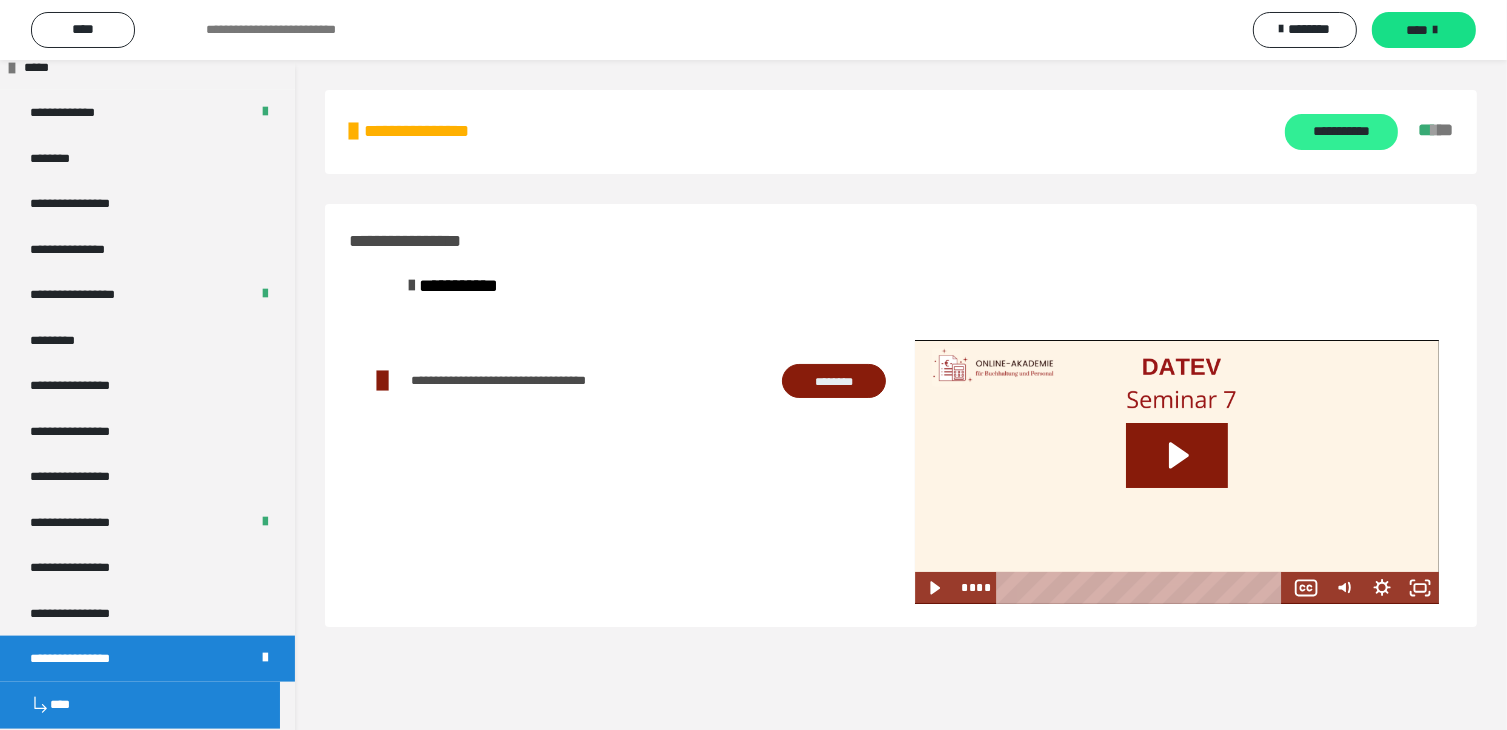 click on "**********" at bounding box center (1341, 132) 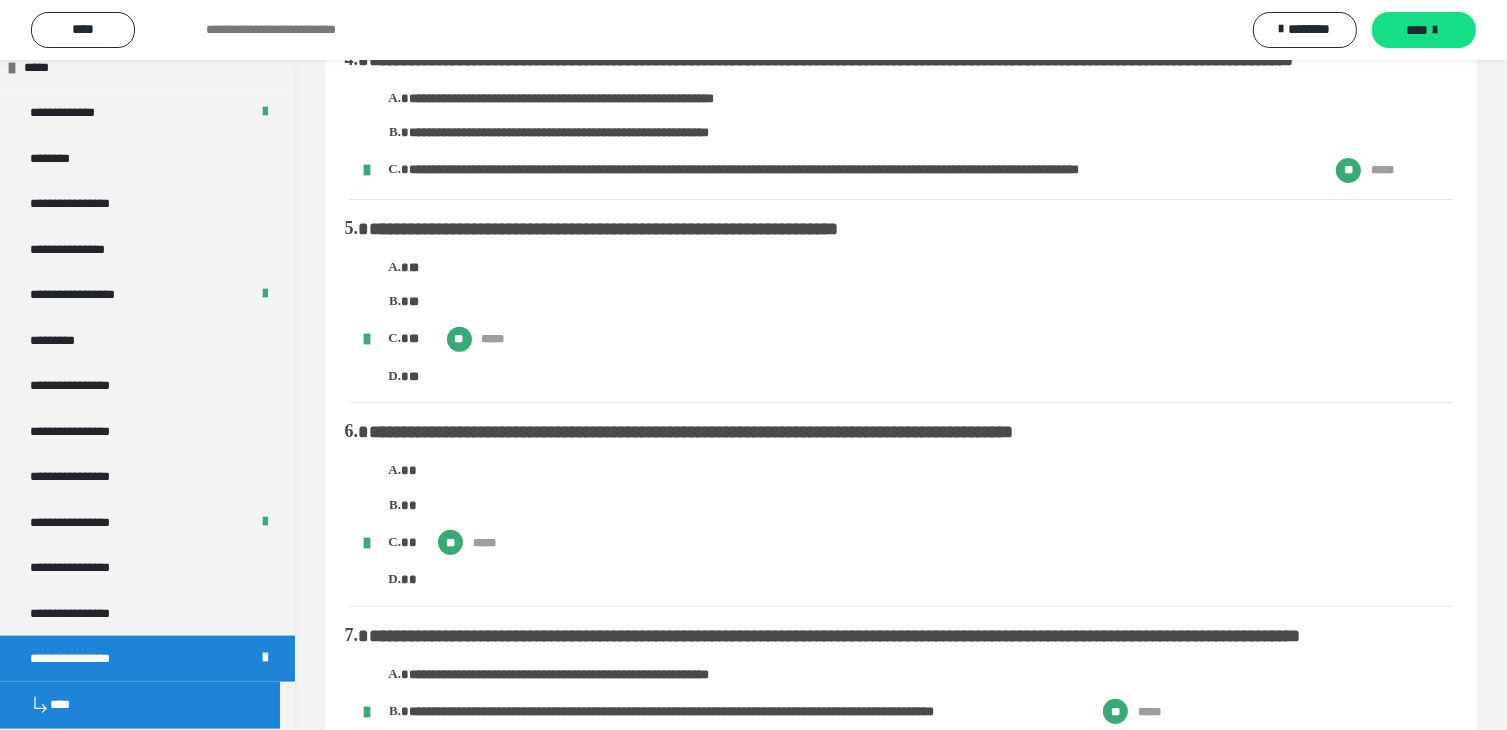 scroll, scrollTop: 659, scrollLeft: 0, axis: vertical 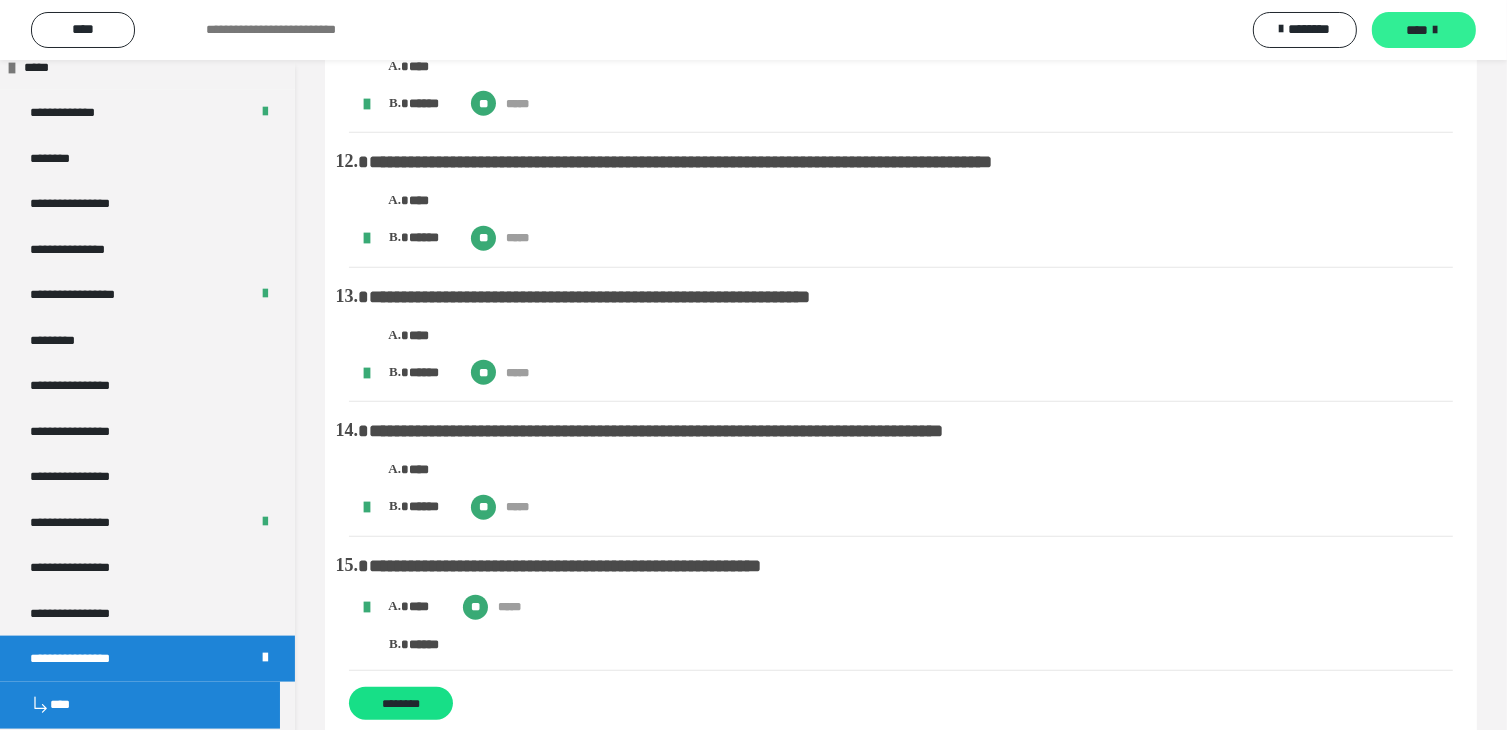 click on "****" at bounding box center [1424, 30] 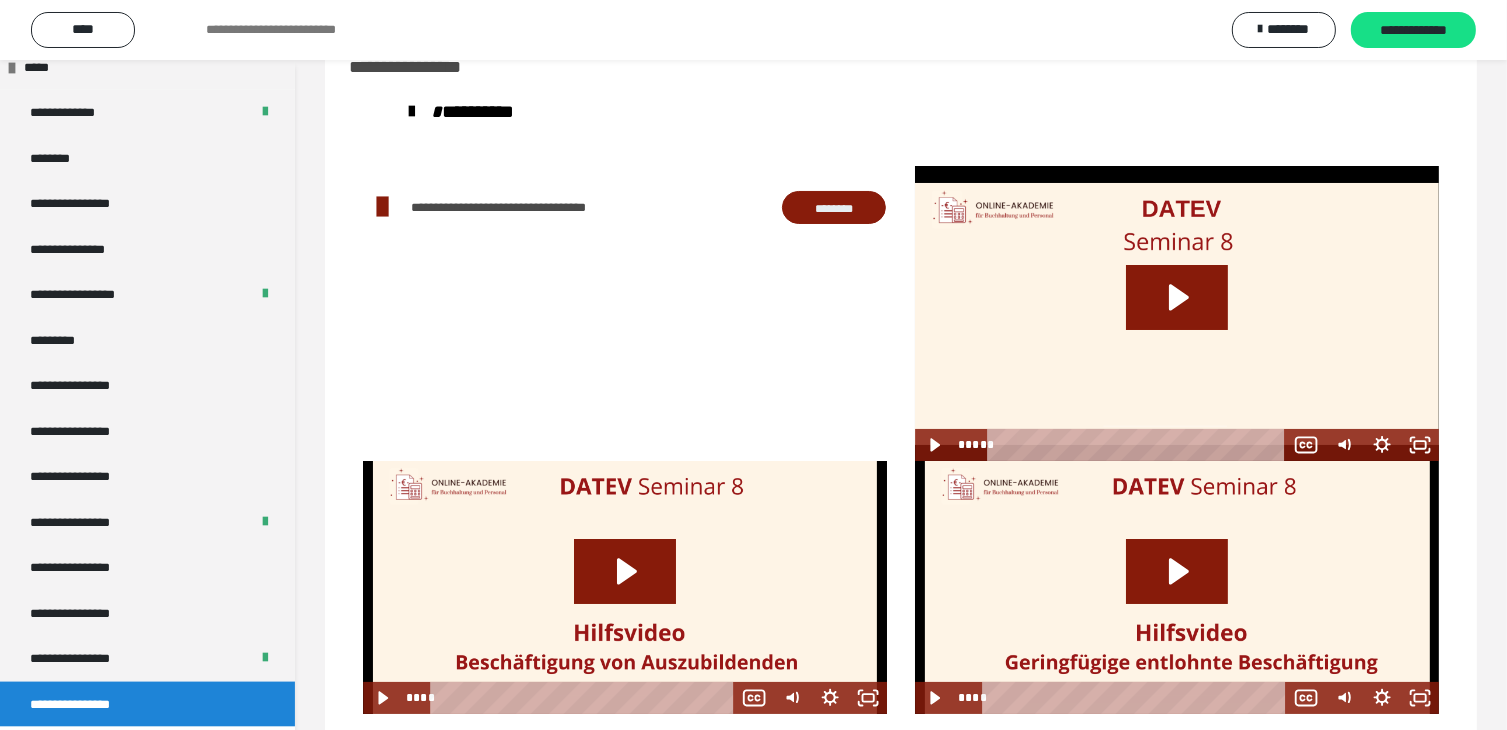 scroll, scrollTop: 96, scrollLeft: 0, axis: vertical 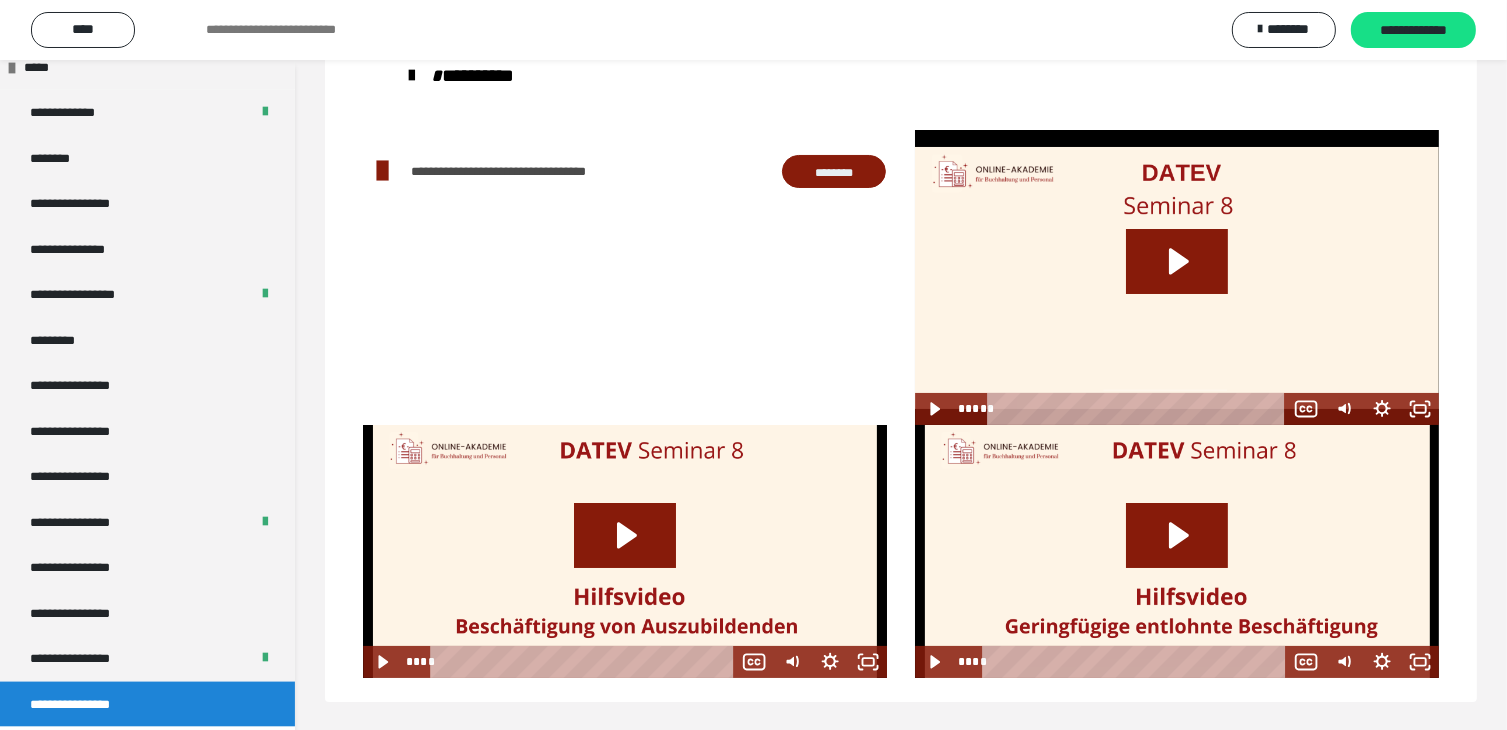 click on "********" at bounding box center [834, 172] 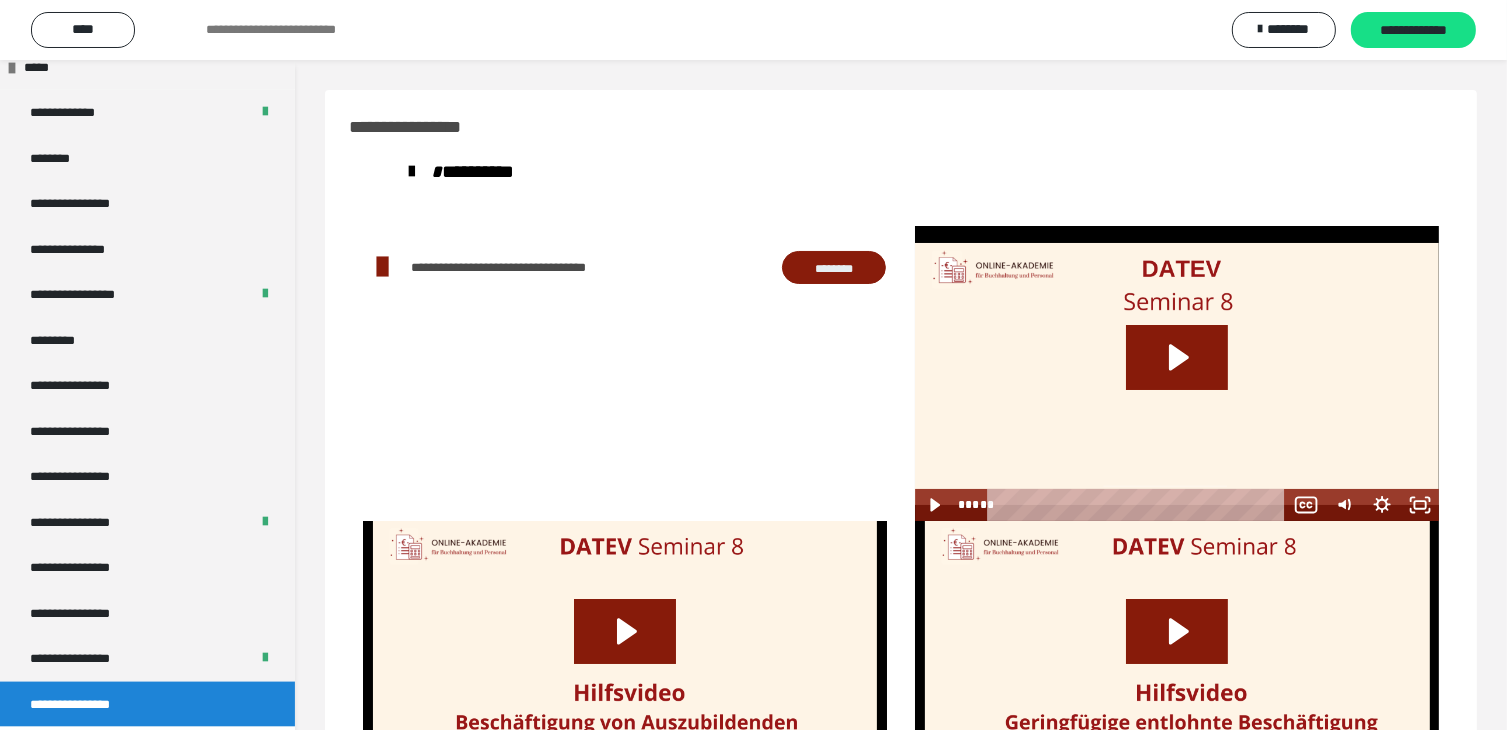 scroll, scrollTop: 96, scrollLeft: 0, axis: vertical 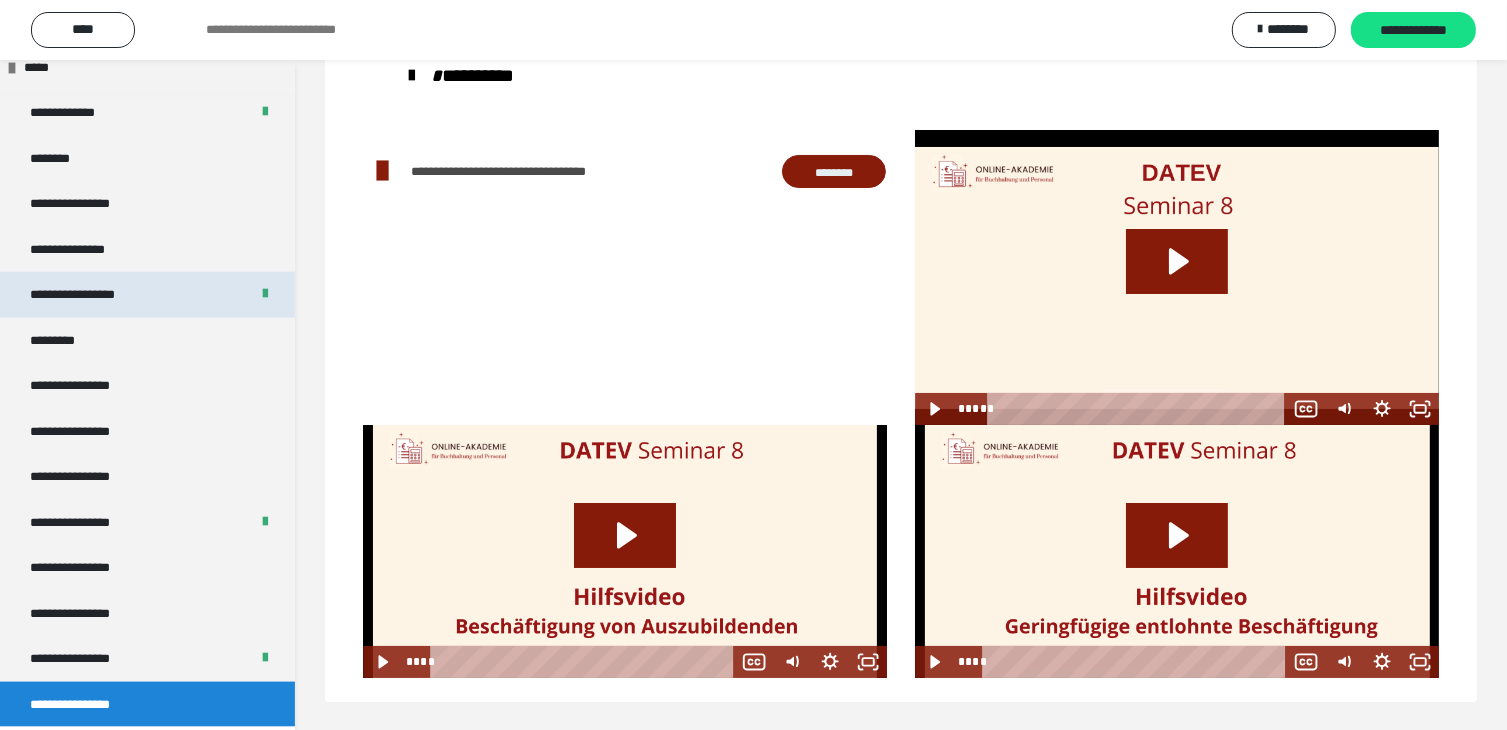 click on "**********" at bounding box center [93, 295] 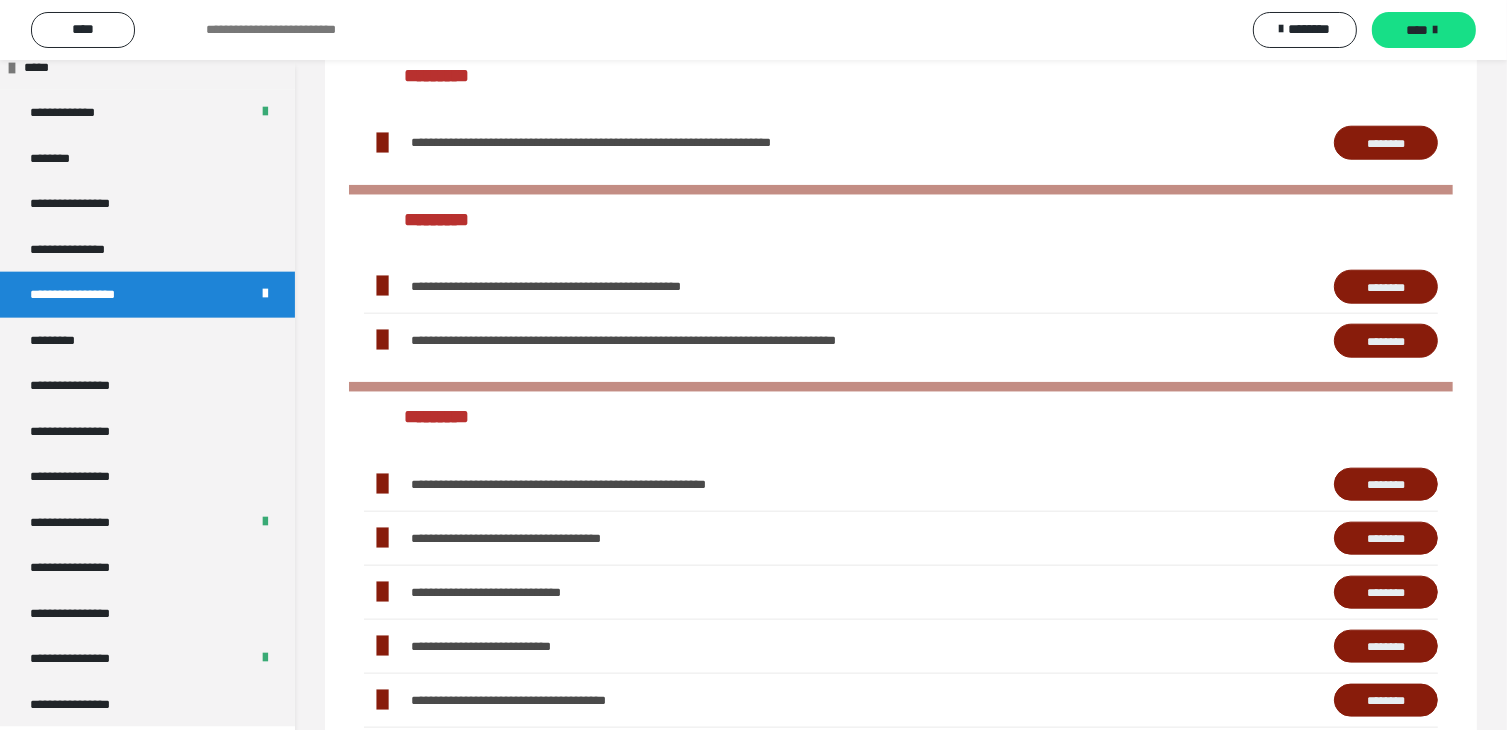 scroll, scrollTop: 2321, scrollLeft: 0, axis: vertical 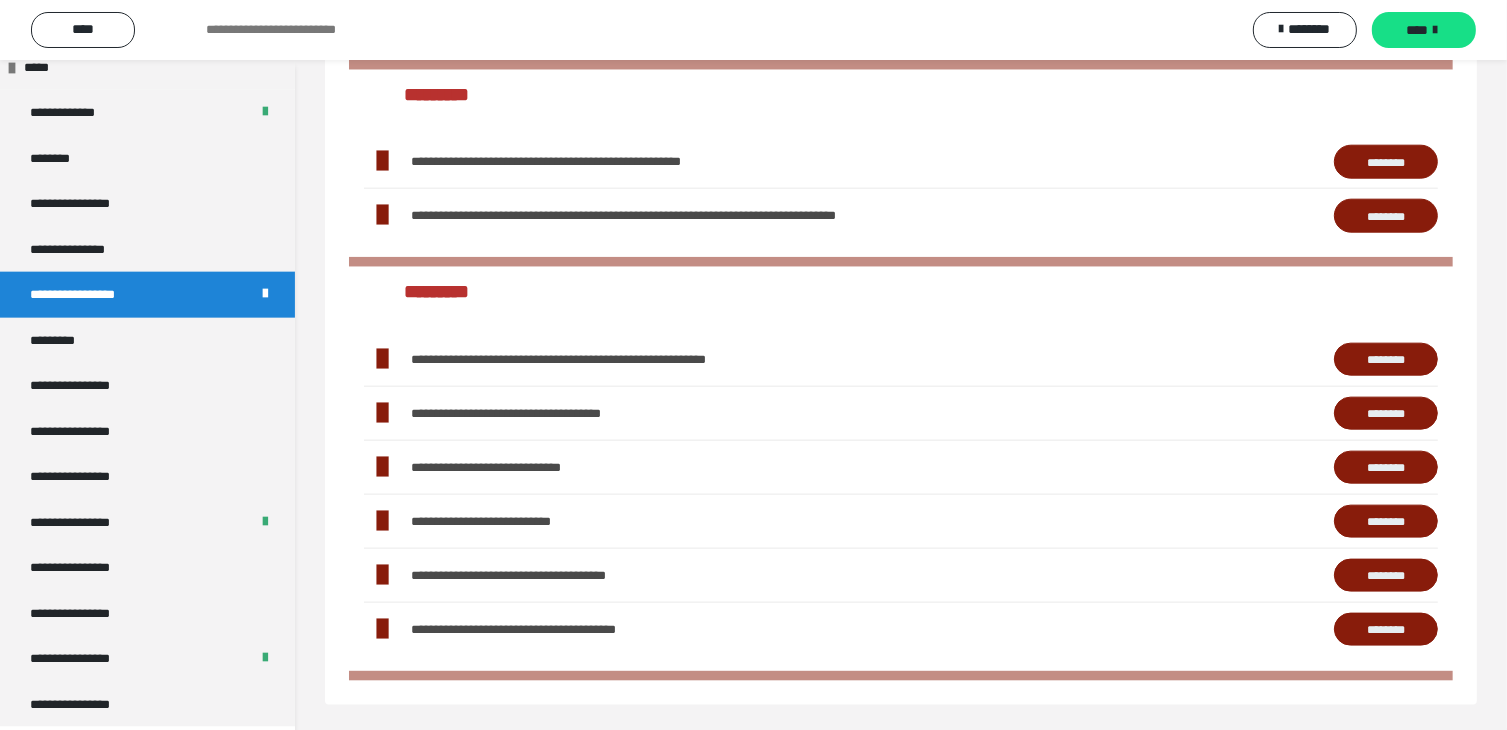 click on "********" at bounding box center (1386, 360) 